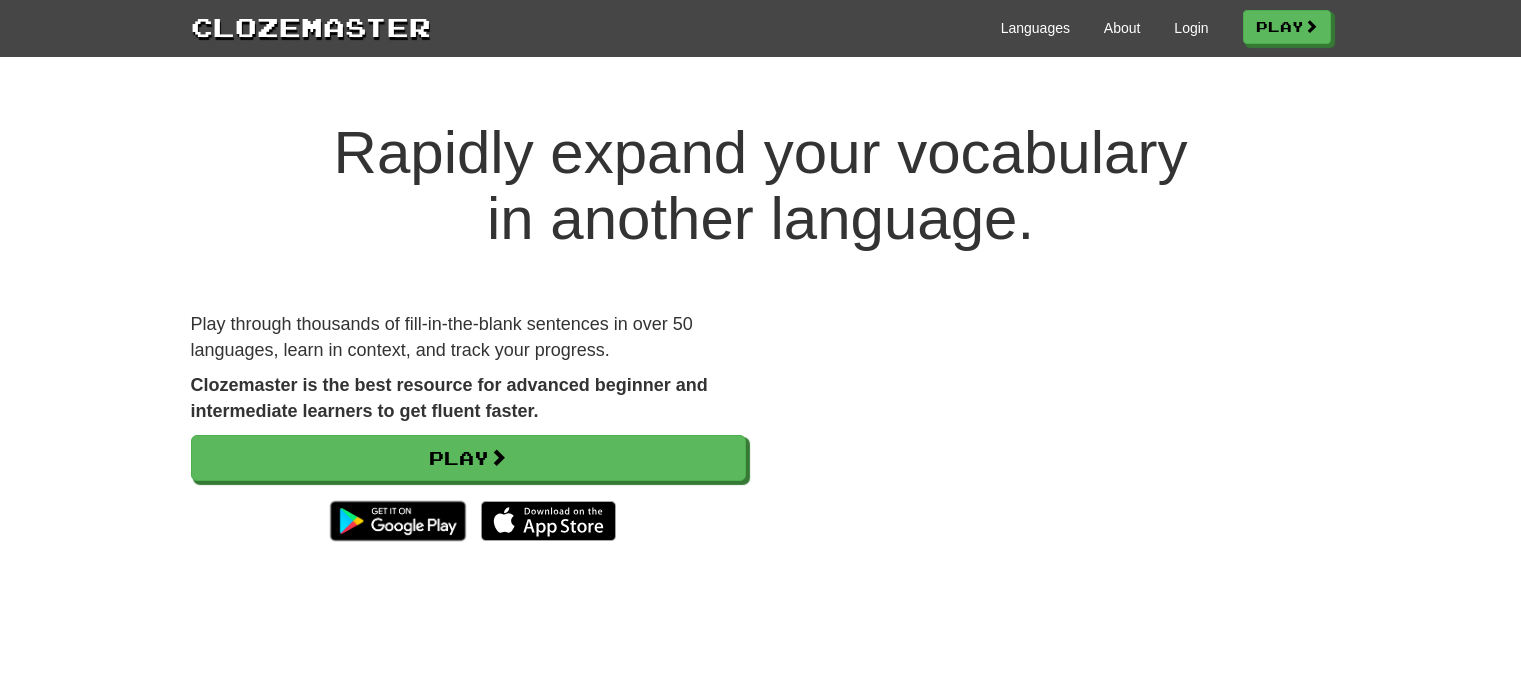 scroll, scrollTop: 0, scrollLeft: 0, axis: both 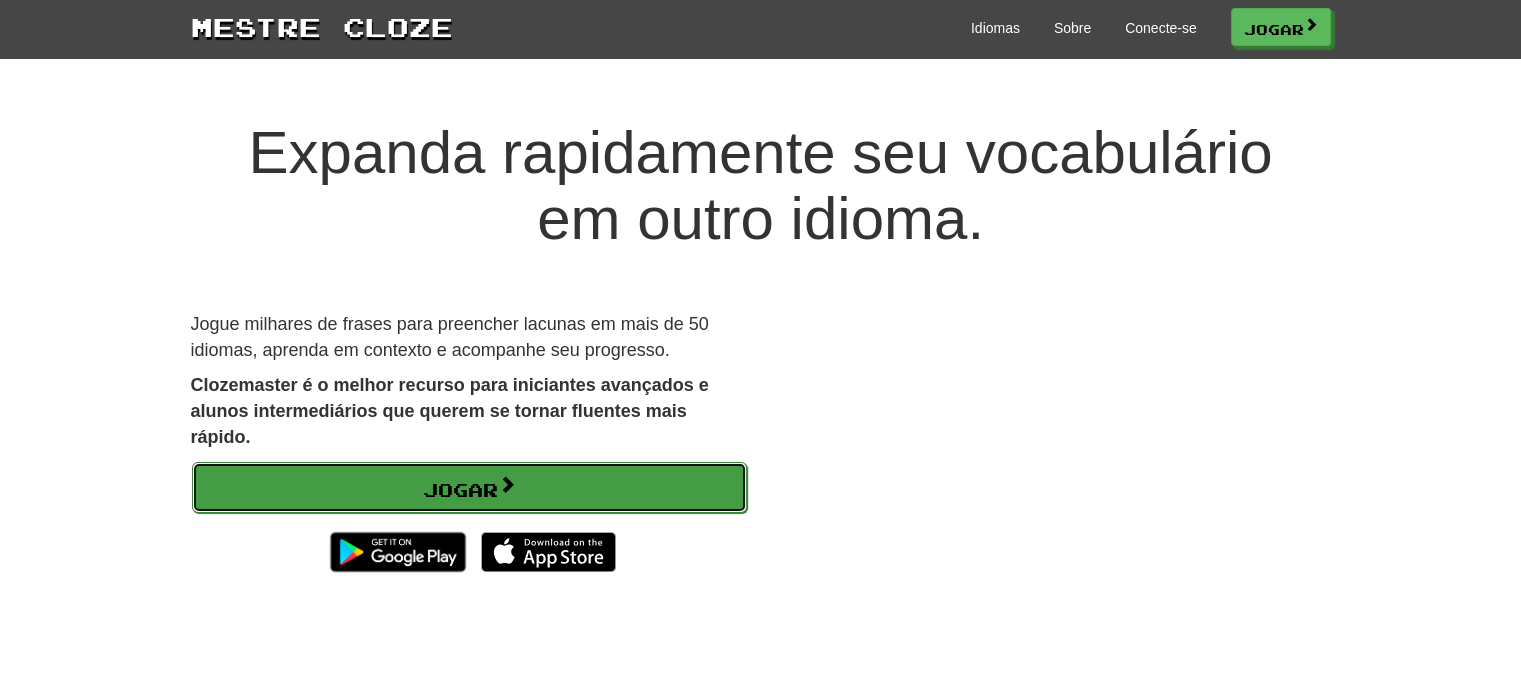 click on "Jogar" at bounding box center (469, 488) 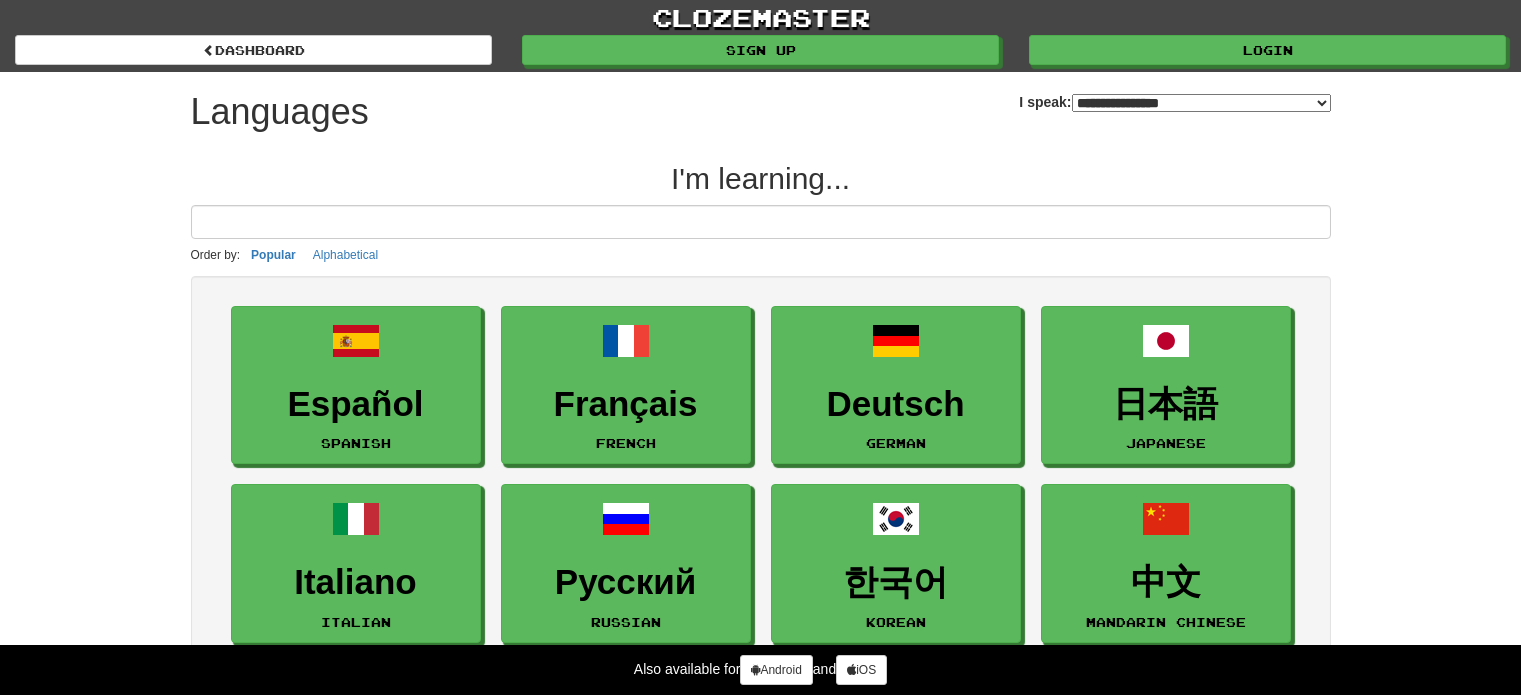 select on "*******" 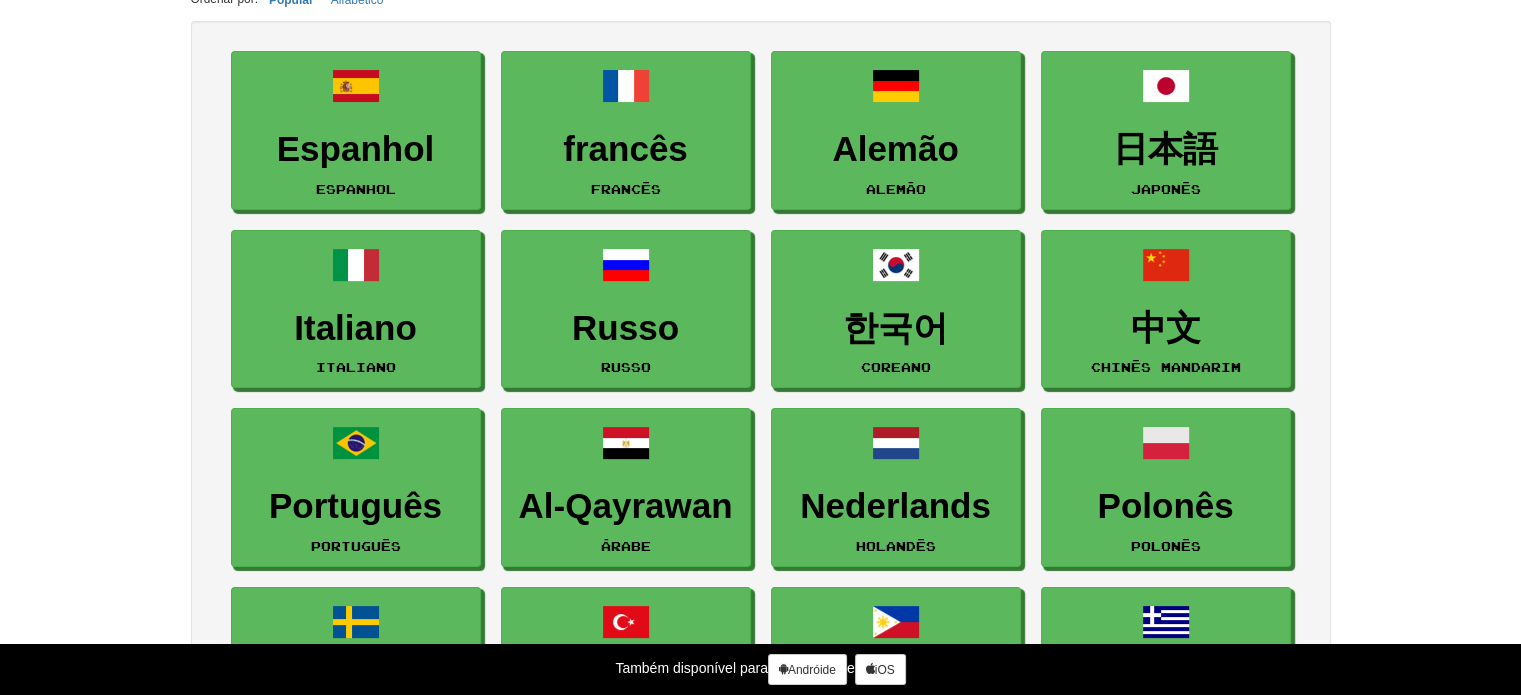 scroll, scrollTop: 256, scrollLeft: 0, axis: vertical 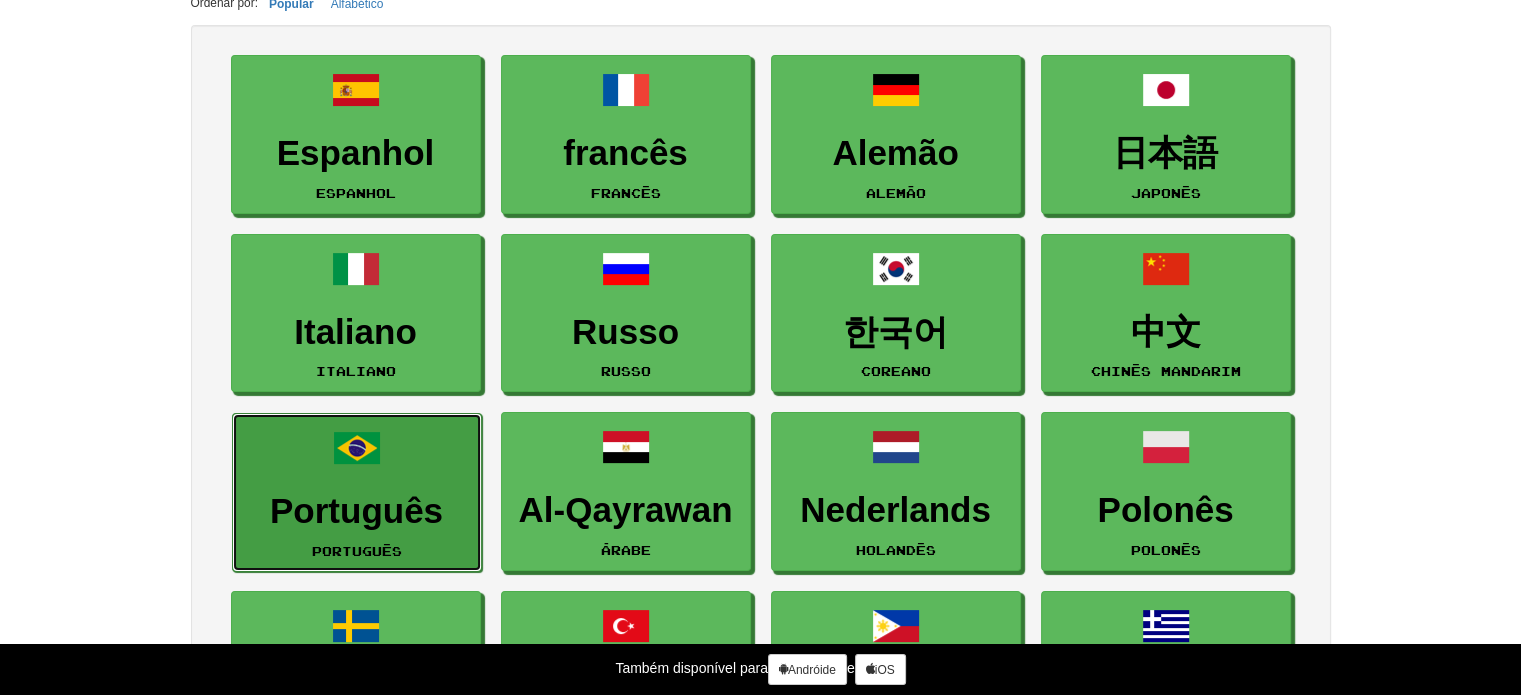 click on "Português" at bounding box center [356, 510] 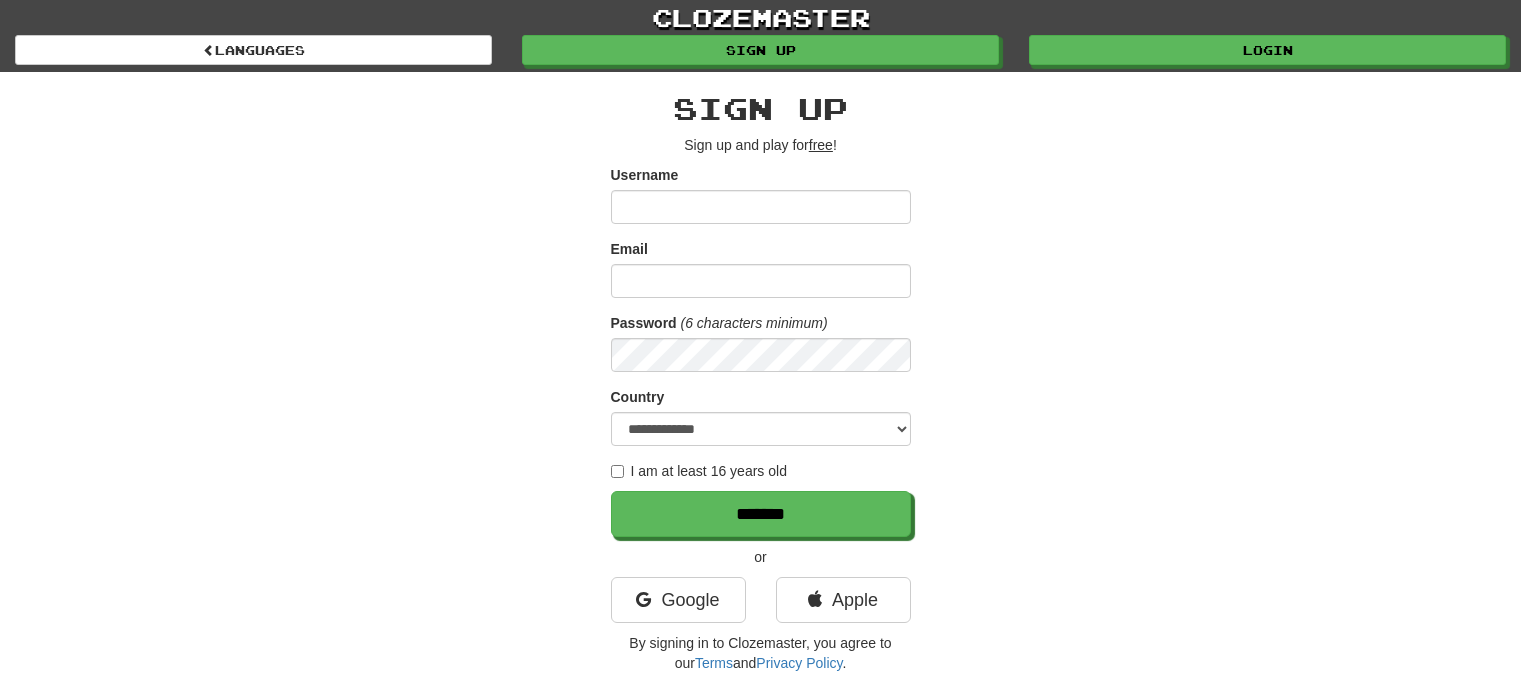 scroll, scrollTop: 0, scrollLeft: 0, axis: both 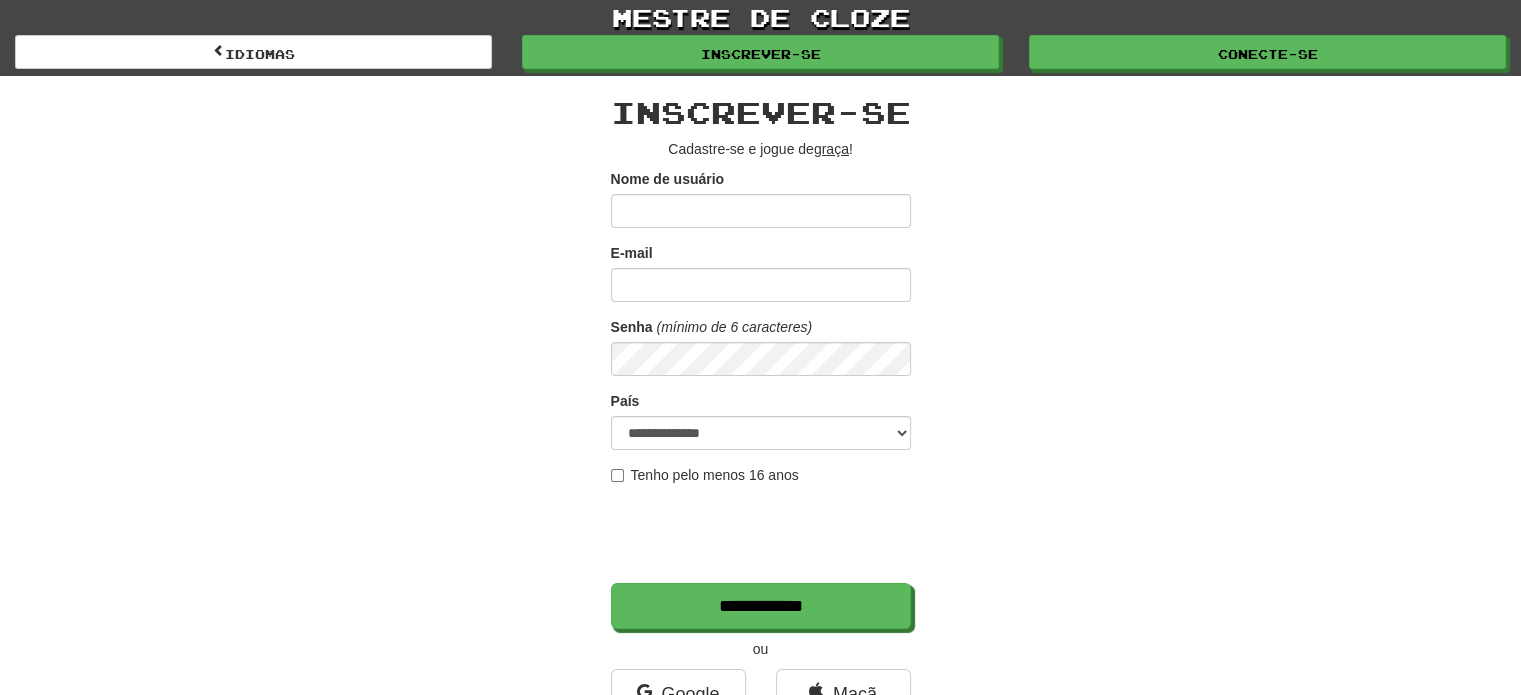 click on "Nome de usuário" at bounding box center (761, 211) 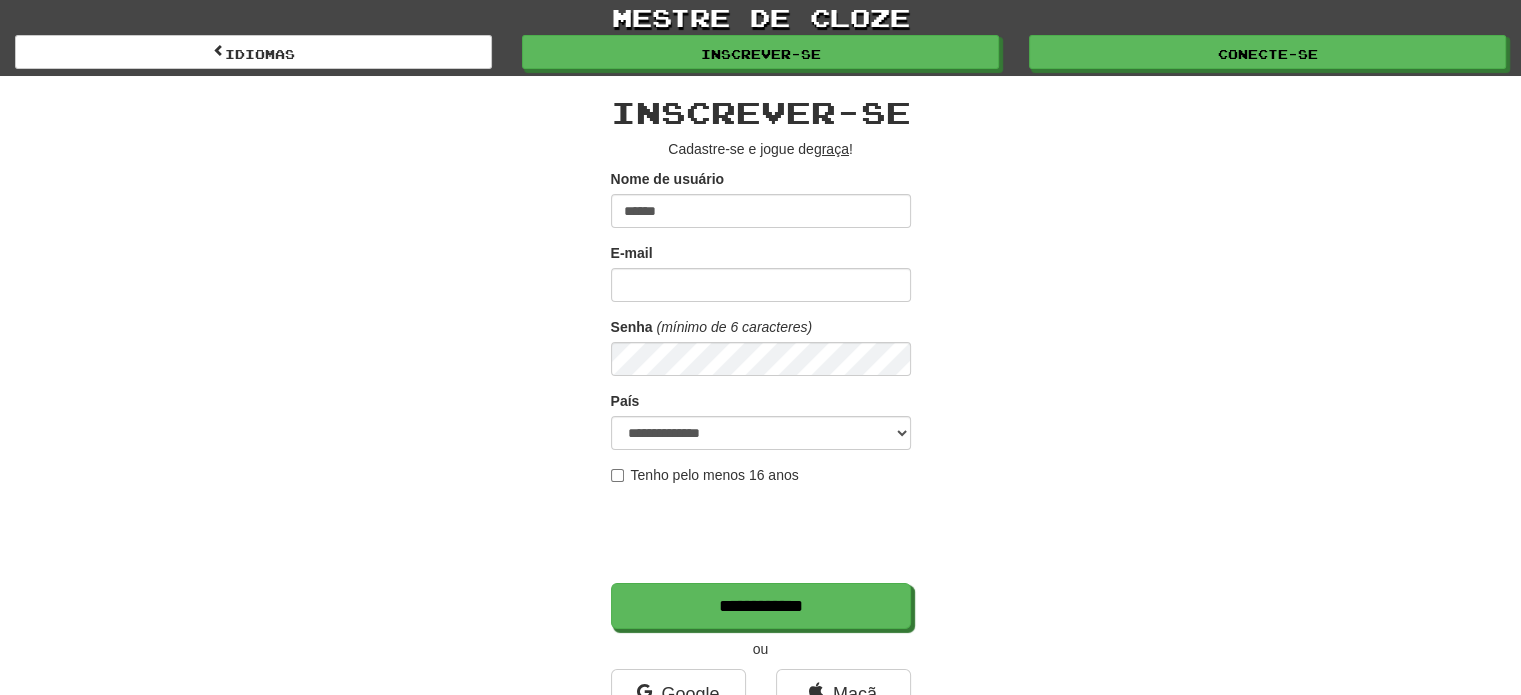 type on "******" 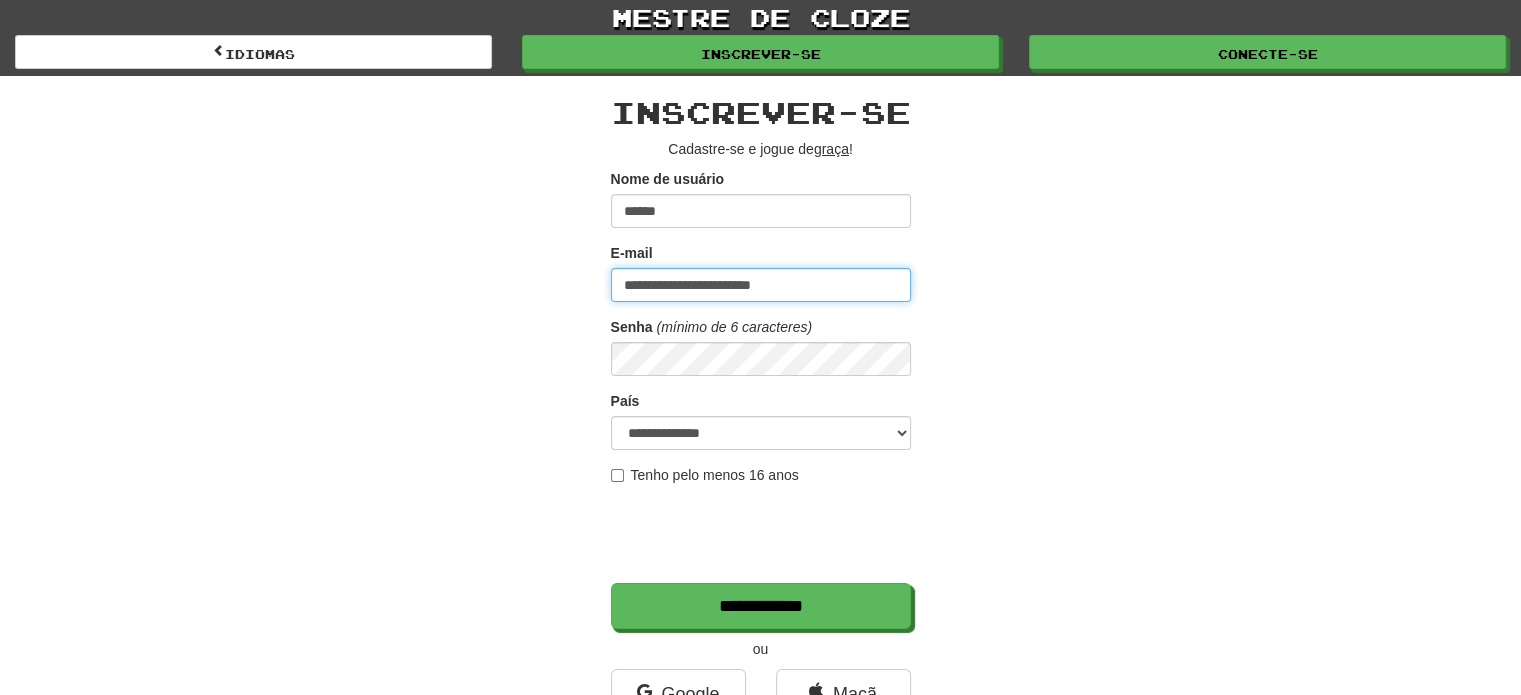 type on "**********" 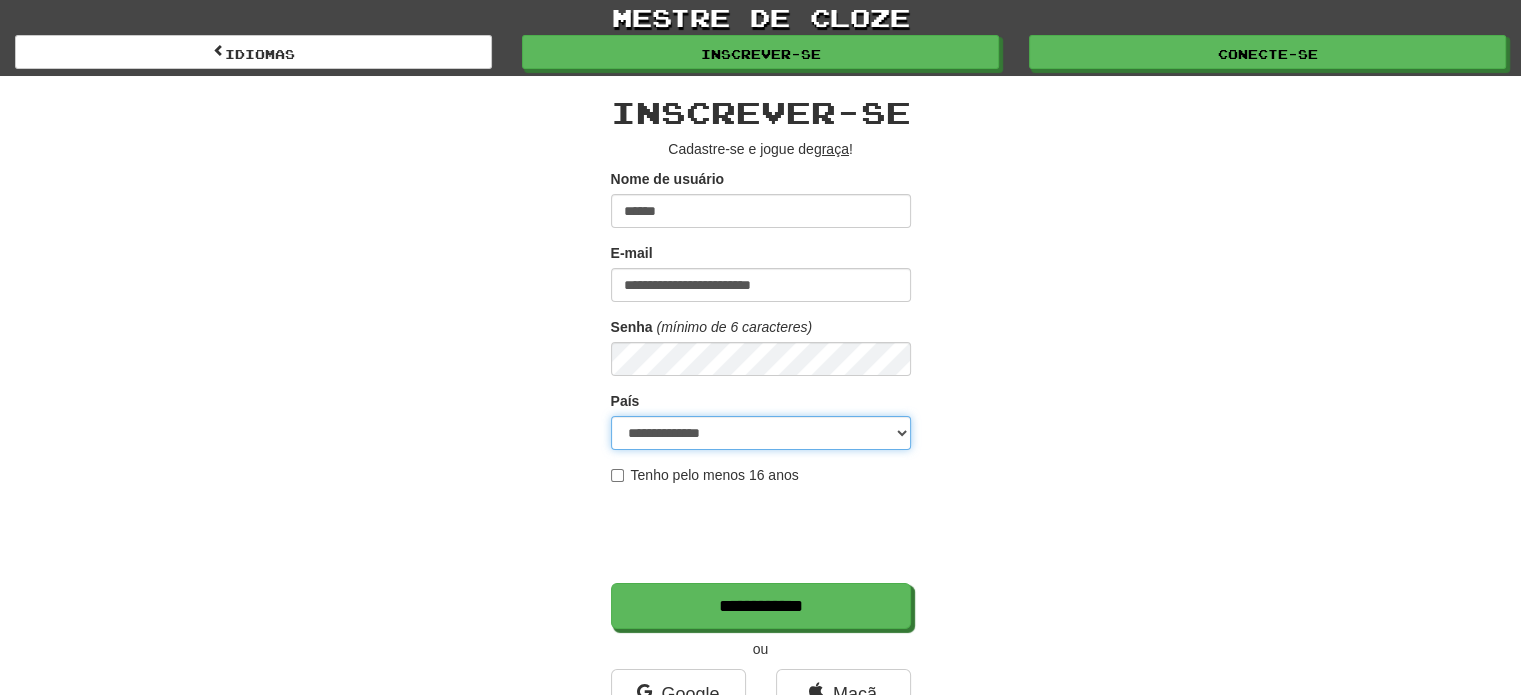 click on "**********" at bounding box center (761, 433) 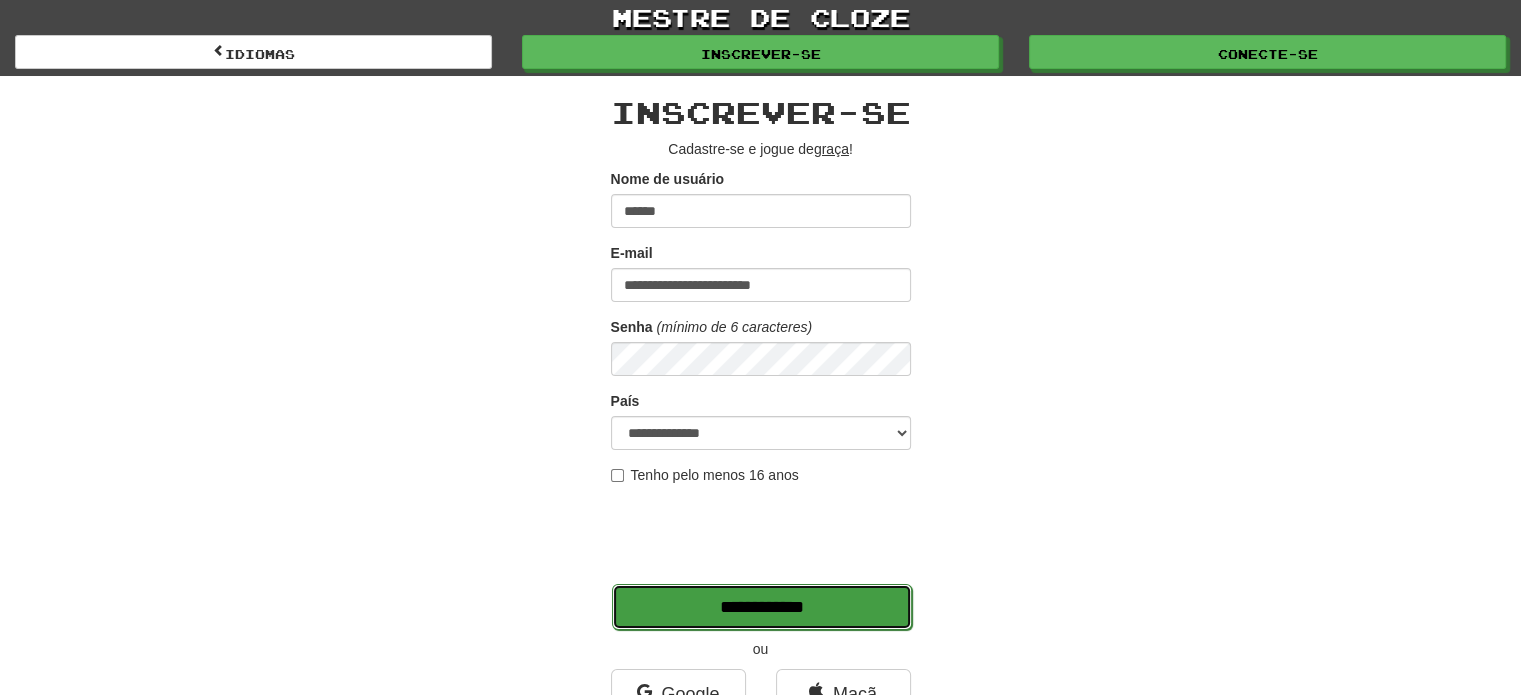 click on "**********" at bounding box center [762, 607] 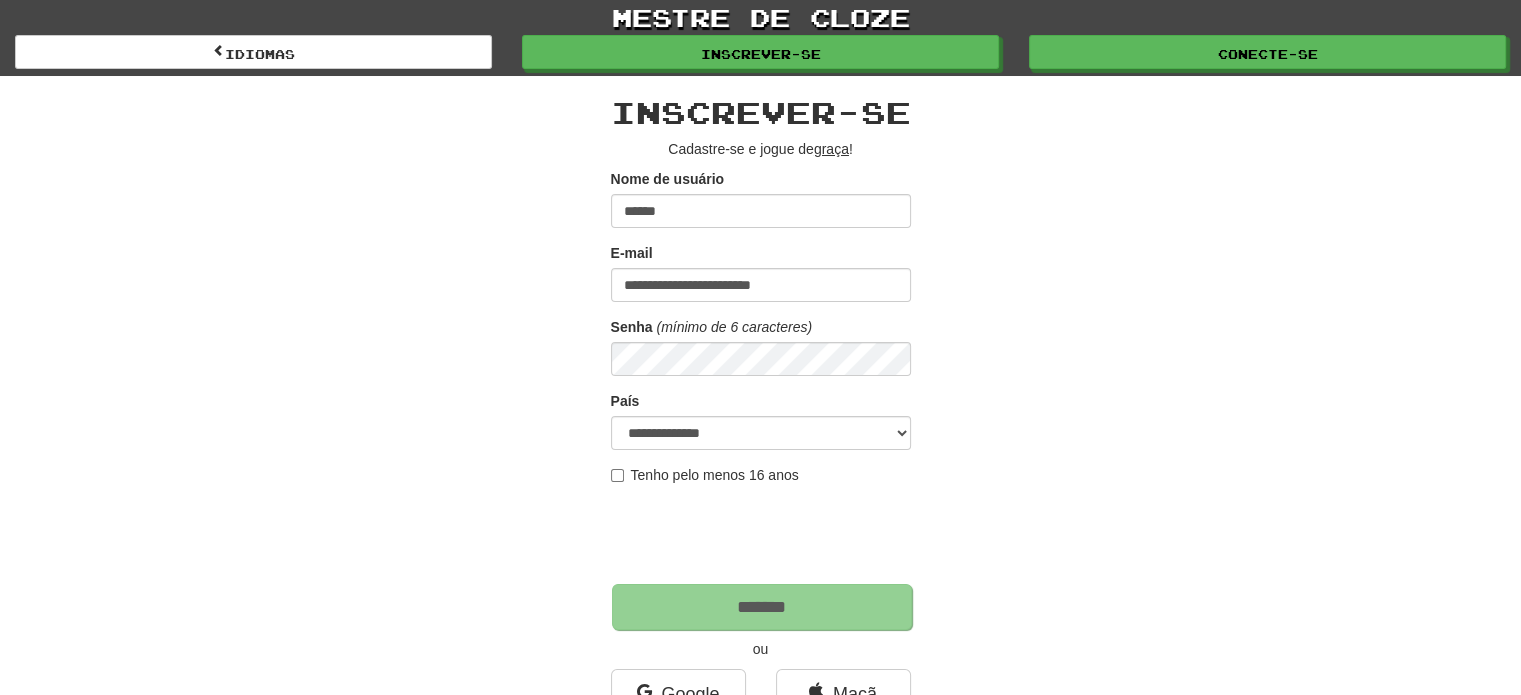 type on "*******" 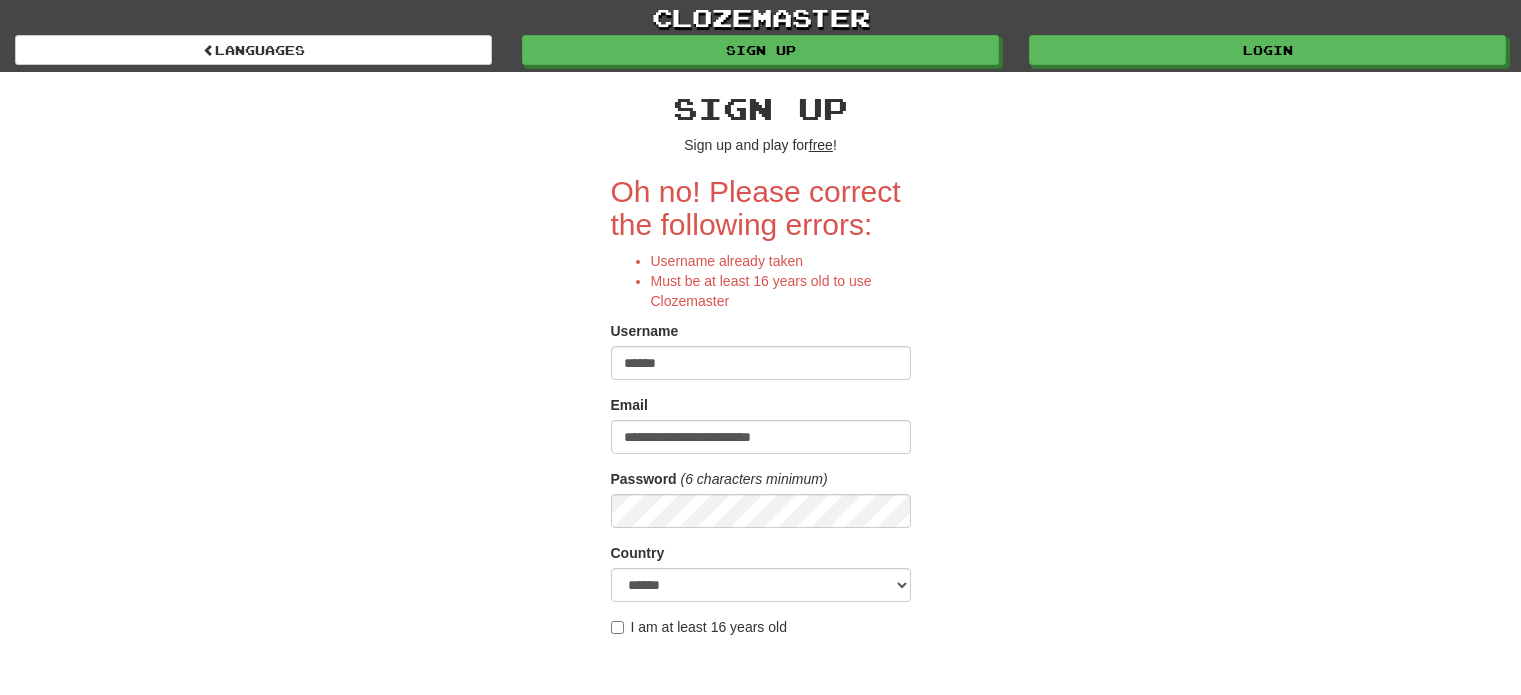 scroll, scrollTop: 0, scrollLeft: 0, axis: both 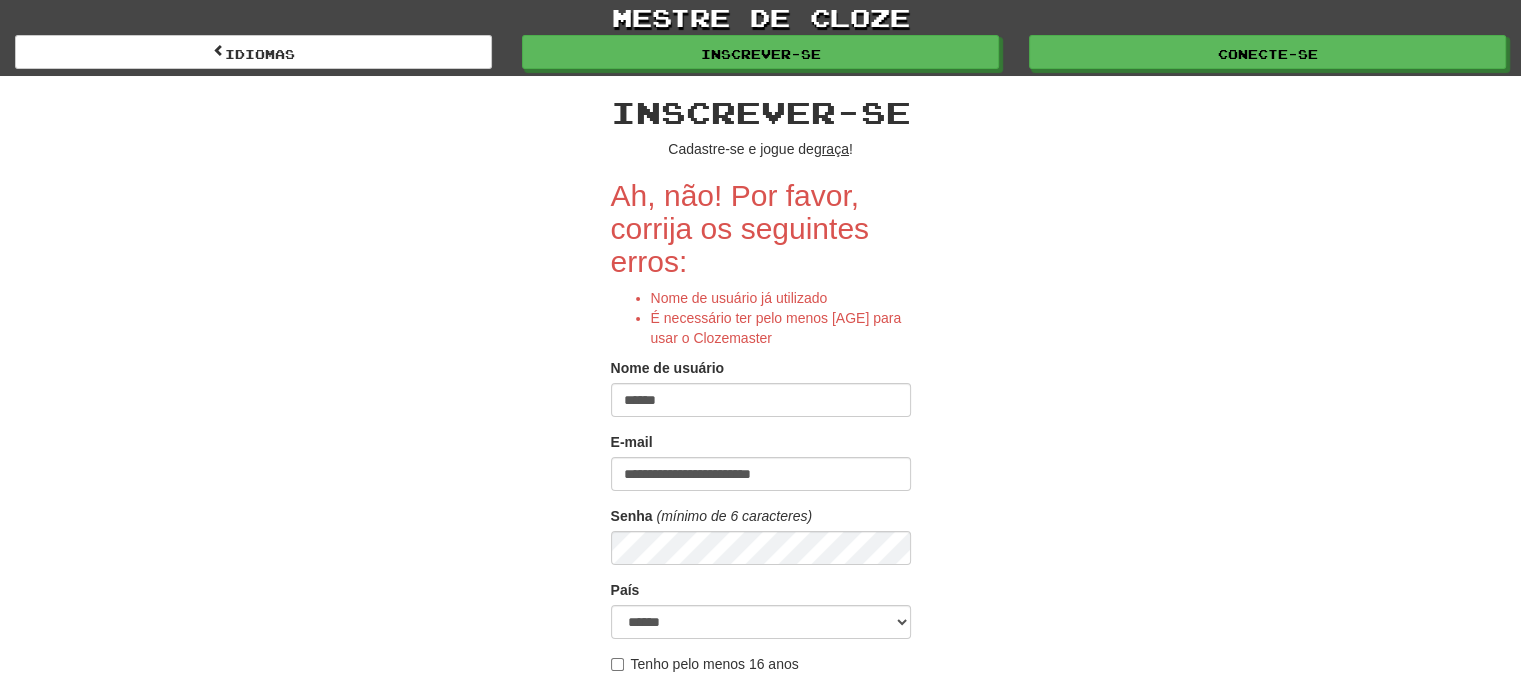 click on "******" at bounding box center (761, 400) 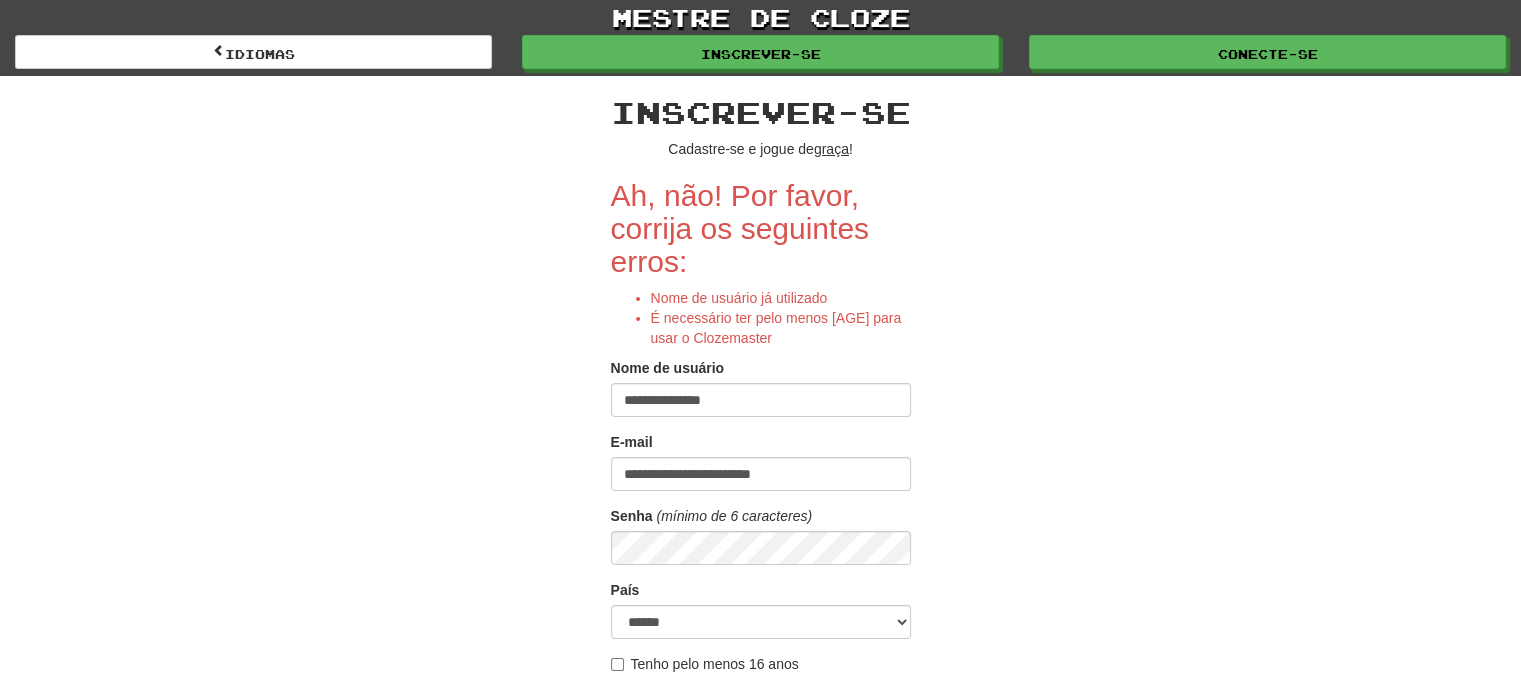 type on "**********" 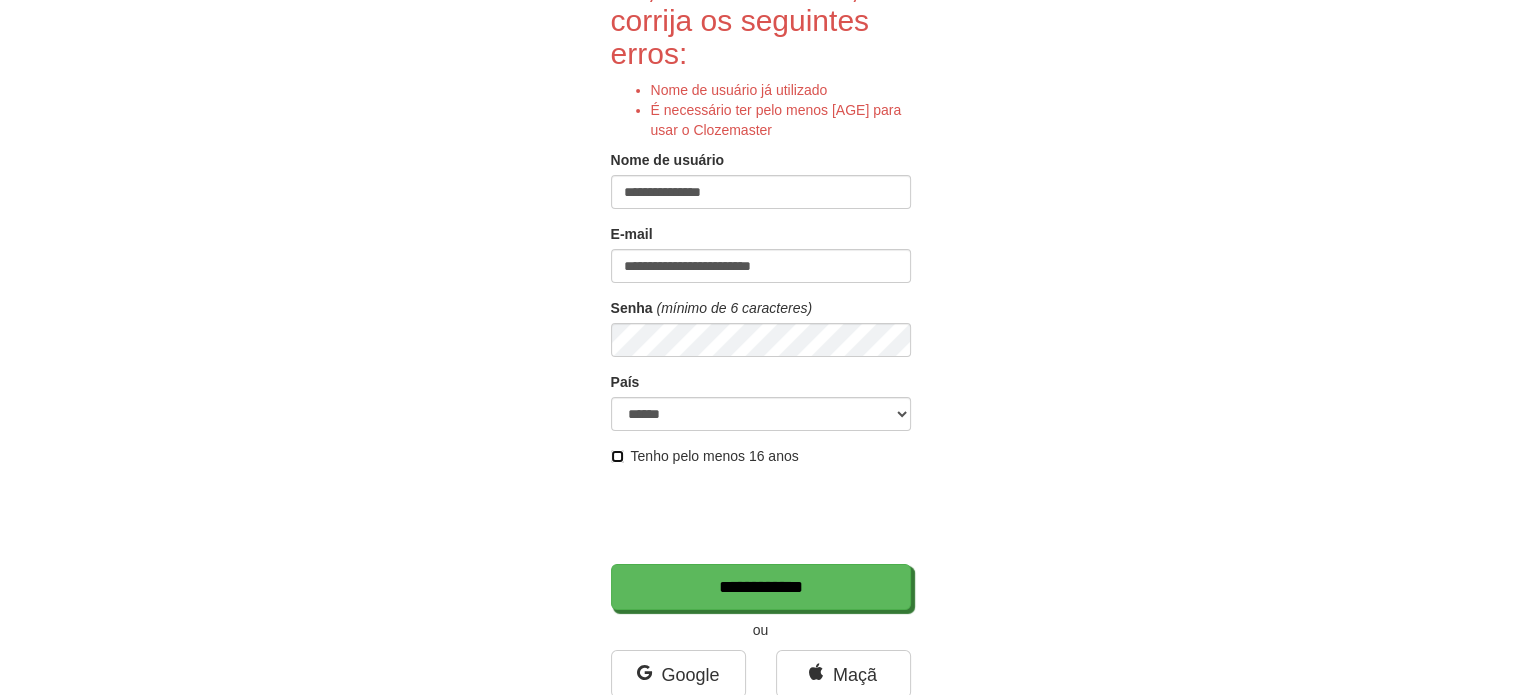 scroll, scrollTop: 224, scrollLeft: 0, axis: vertical 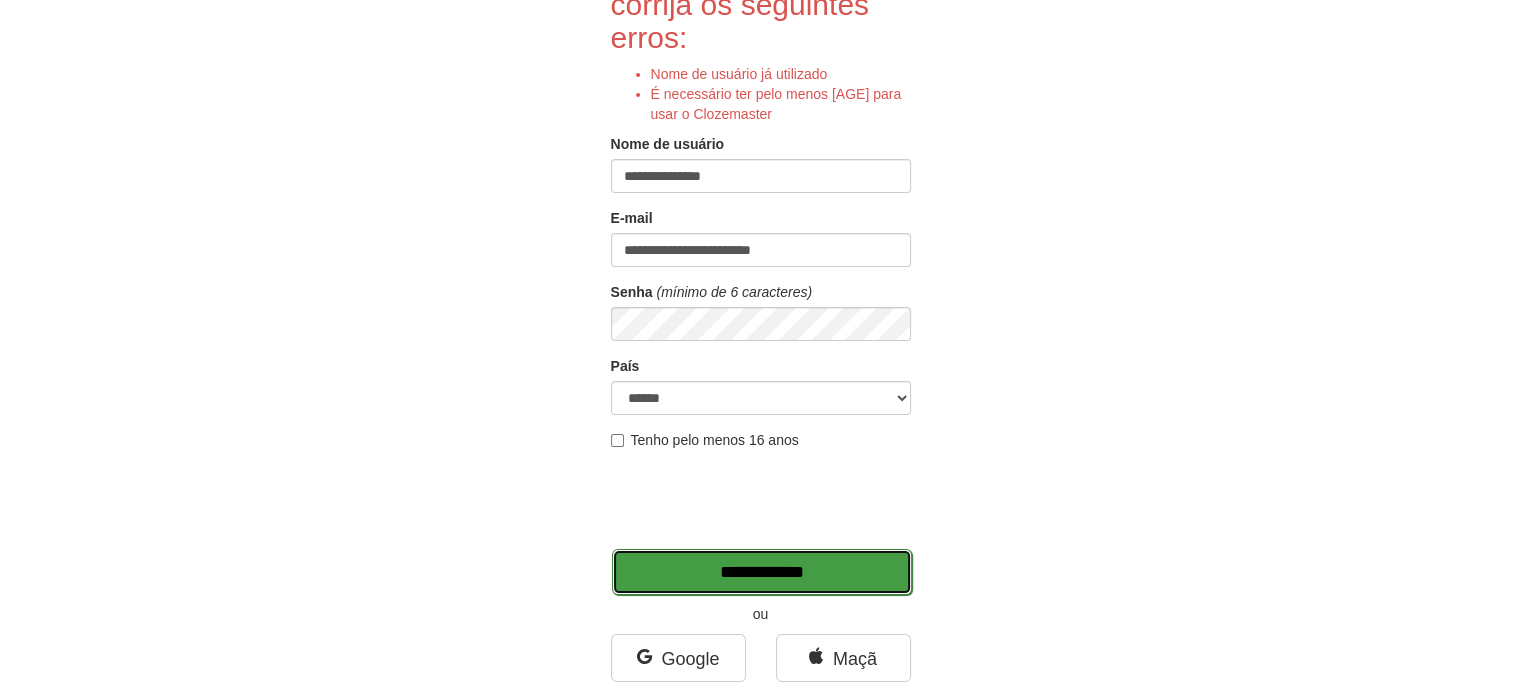 click on "**********" at bounding box center [762, 572] 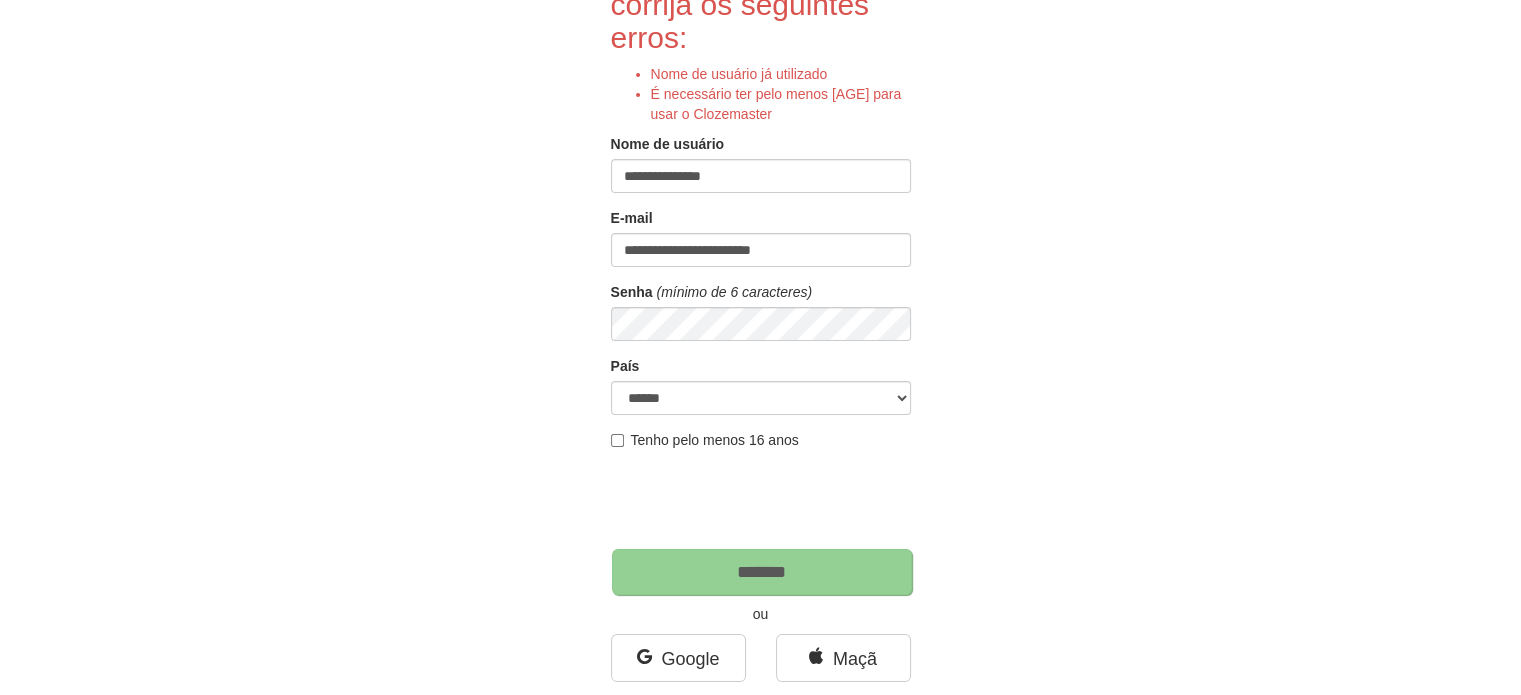 type on "*******" 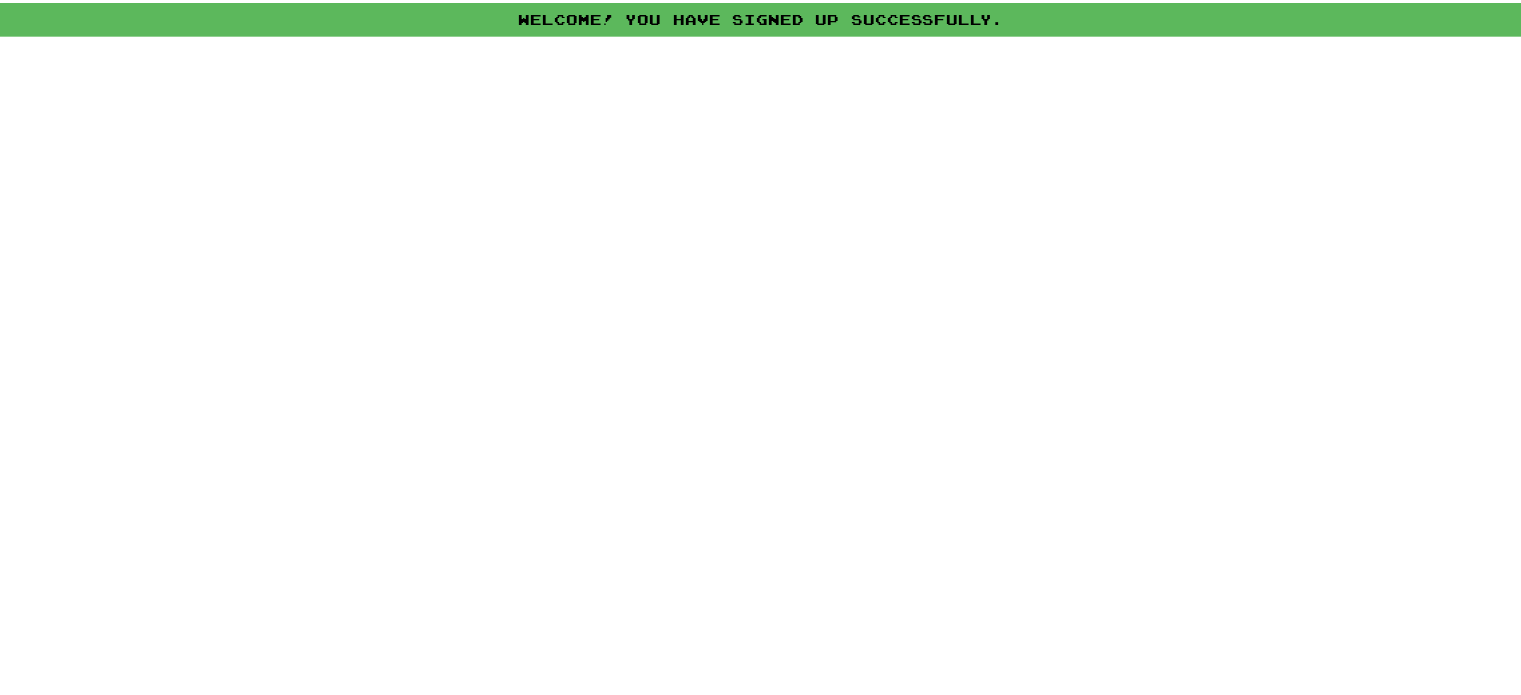 scroll, scrollTop: 0, scrollLeft: 0, axis: both 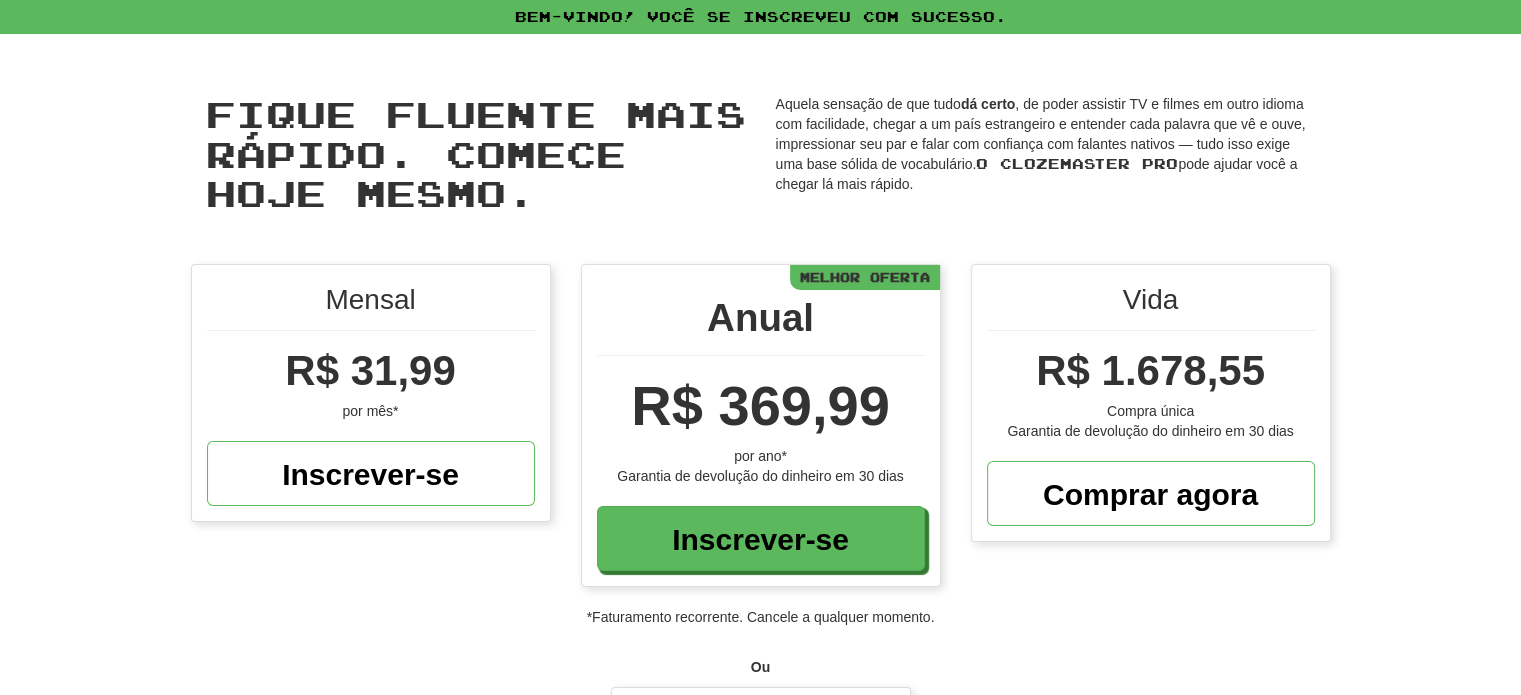 click on "Mensal
R$ 31,99
por mês*
Inscrever-se
Anual
R$ 369,99
por ano*
Garantia de devolução do dinheiro em 30 dias
Inscrever-se
Melhor oferta
Vida
R$ 1.678,55
Compra única
Garantia de devolução do dinheiro em 30 dias
Comprar agora
*Faturamento recorrente. Cancele a qualquer momento.
Ou
Livre
Reproduza 30 frases por dia gratuitamente.
Atualize para o Pro a qualquer momento!
Jogar" at bounding box center (760, 594) 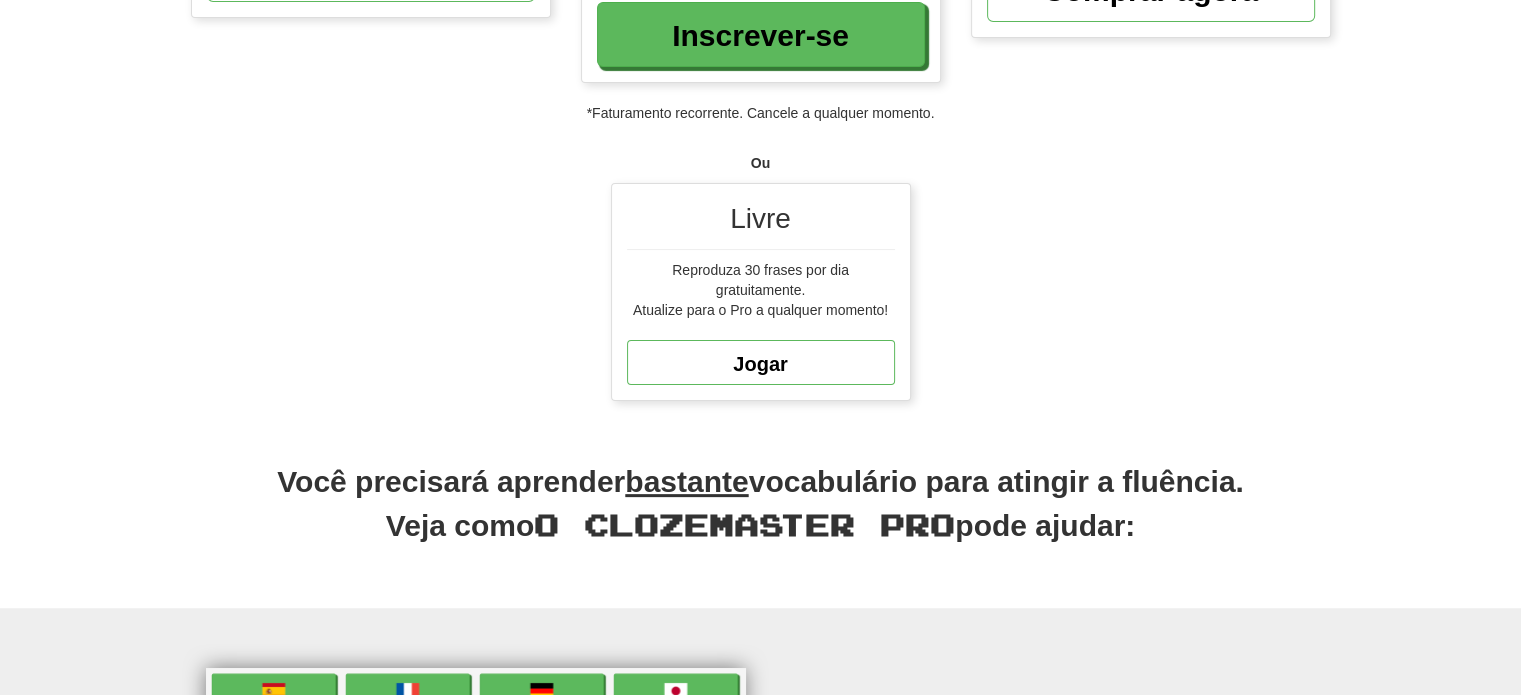 scroll, scrollTop: 528, scrollLeft: 0, axis: vertical 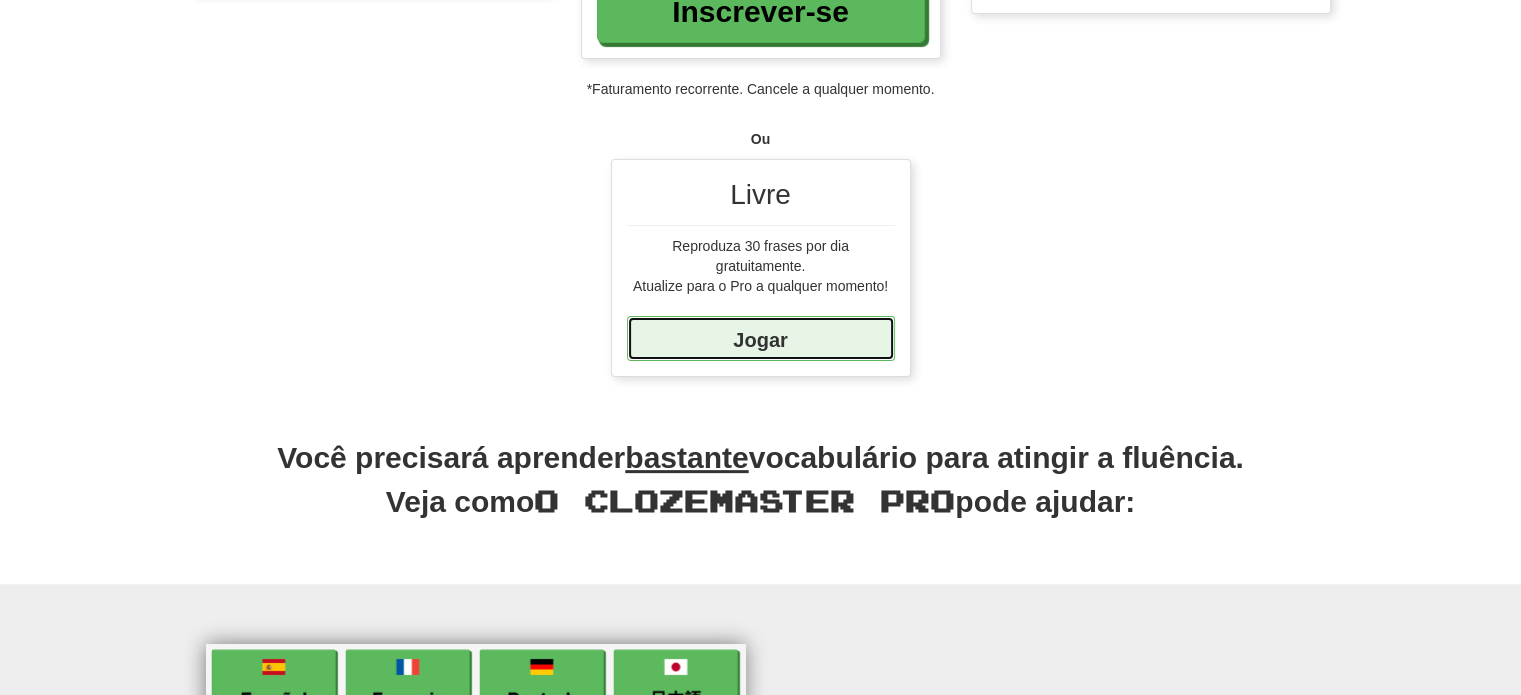 click on "Jogar" at bounding box center (760, 339) 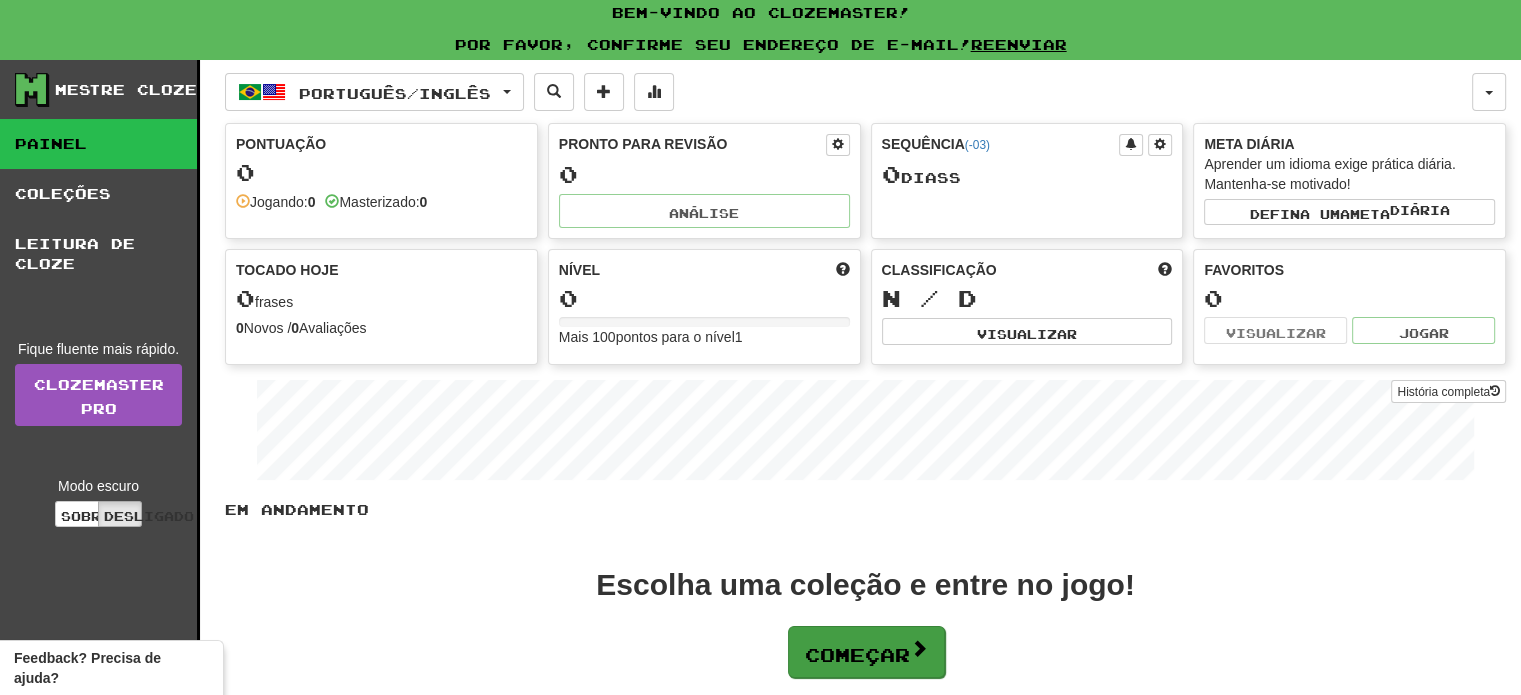 scroll, scrollTop: 0, scrollLeft: 0, axis: both 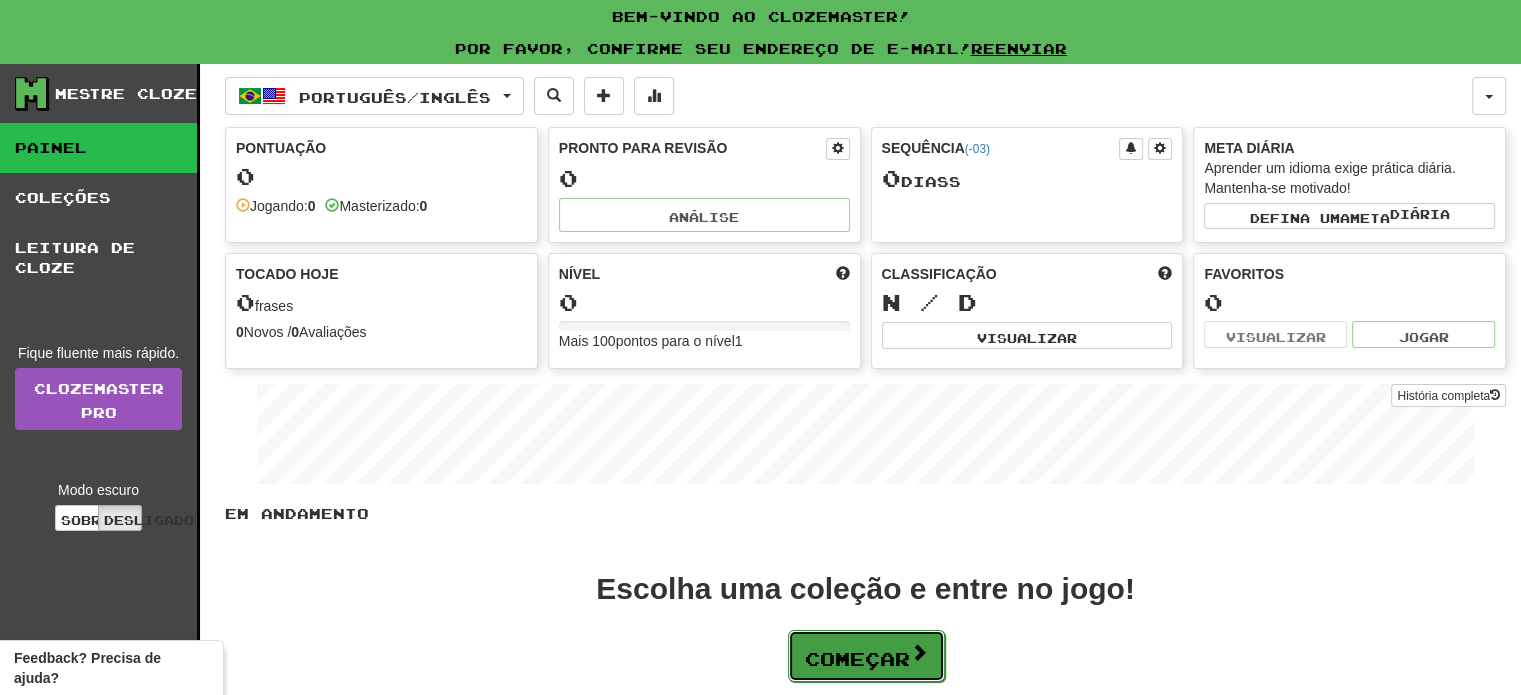 click on "Começar" at bounding box center [857, 659] 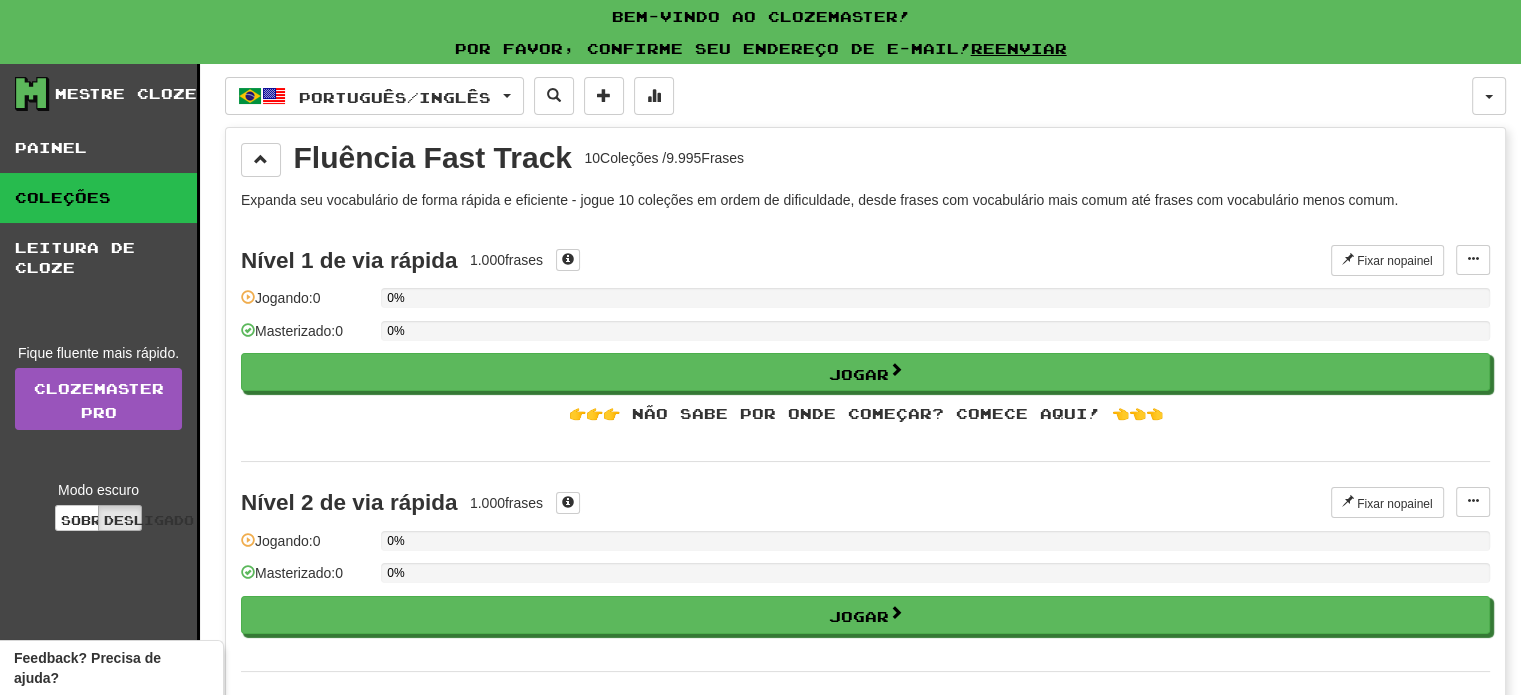 click on "Mestre Cloze Painel Coleções Leitura de Cloze Fique fluente mais rápido. Clozemaster  Pro Modo escuro Sobre Desligado Painel Coleções Pró Leitura de Cloze Português  /  Inglês Português  /  Inglês Sequência:  0   Avaliação:  0 Pontos hoje:  0 Emparelhamento de idiomas Nome de usuário:  MarinaGambinVaz  Editar Conta Notificações Feed de atividades Perfil Classificação Fórum Sair Fluência Fast Track 10  Coleções /  9.995  Frases Expanda seu vocabulário de forma rápida e eficiente - jogue 10 coleções em ordem de dificuldade, desde frases com vocabulário mais comum até frases com vocabulário menos comum. Nível 1 de via rápida 1.000  frases   Fixar no  painel   Fixar no  painel Gerenciar frases Jogando:  0 0% Masterizado:  0 0% Jogar 👉👉👉 Não sabe por onde começar? Comece aqui! 👈👈👈 Nível 2 de via rápida 1.000  frases   Fixar no  painel   Fixar no  painel Gerenciar frases Jogando:  0 0% Masterizado:  0 0% Jogar Nível 3 de via rápida 1.000  frases   Fixar no    0" at bounding box center (760, 1552) 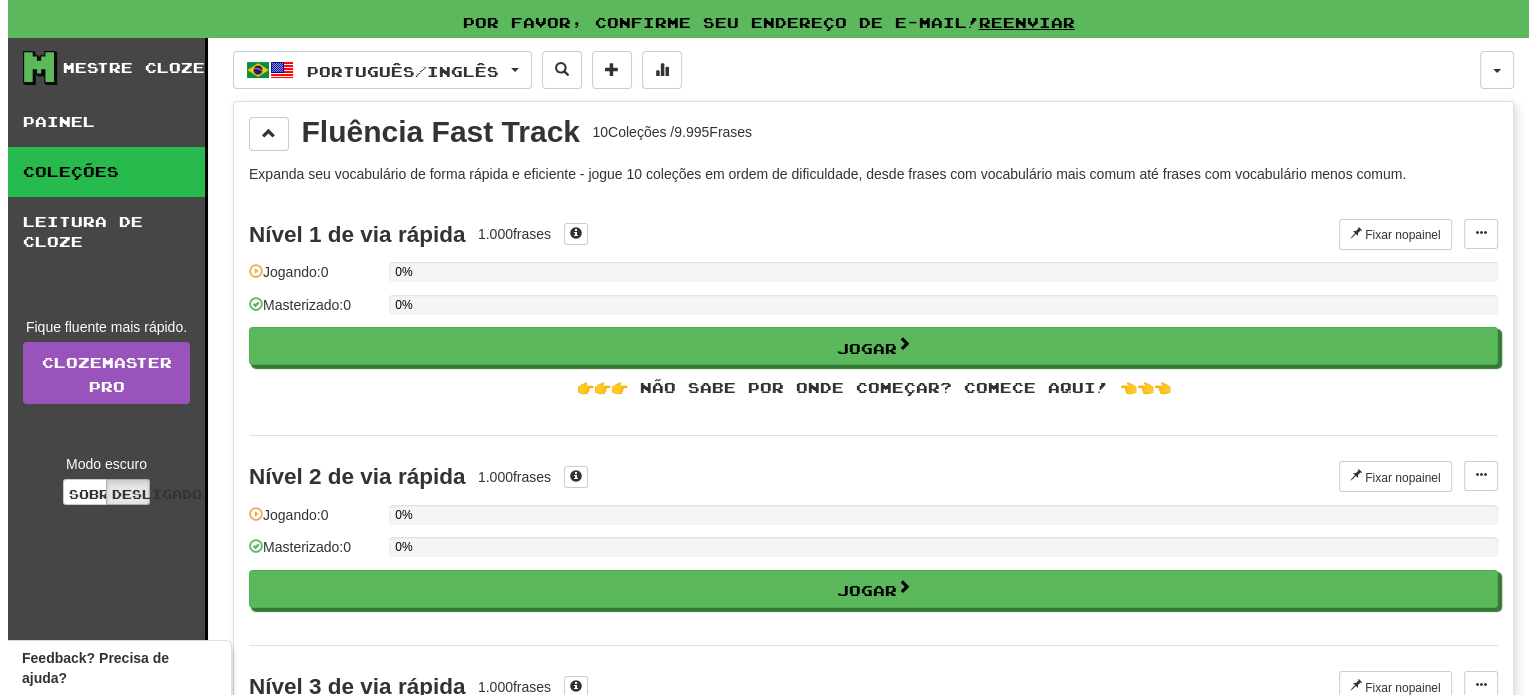 scroll, scrollTop: 0, scrollLeft: 0, axis: both 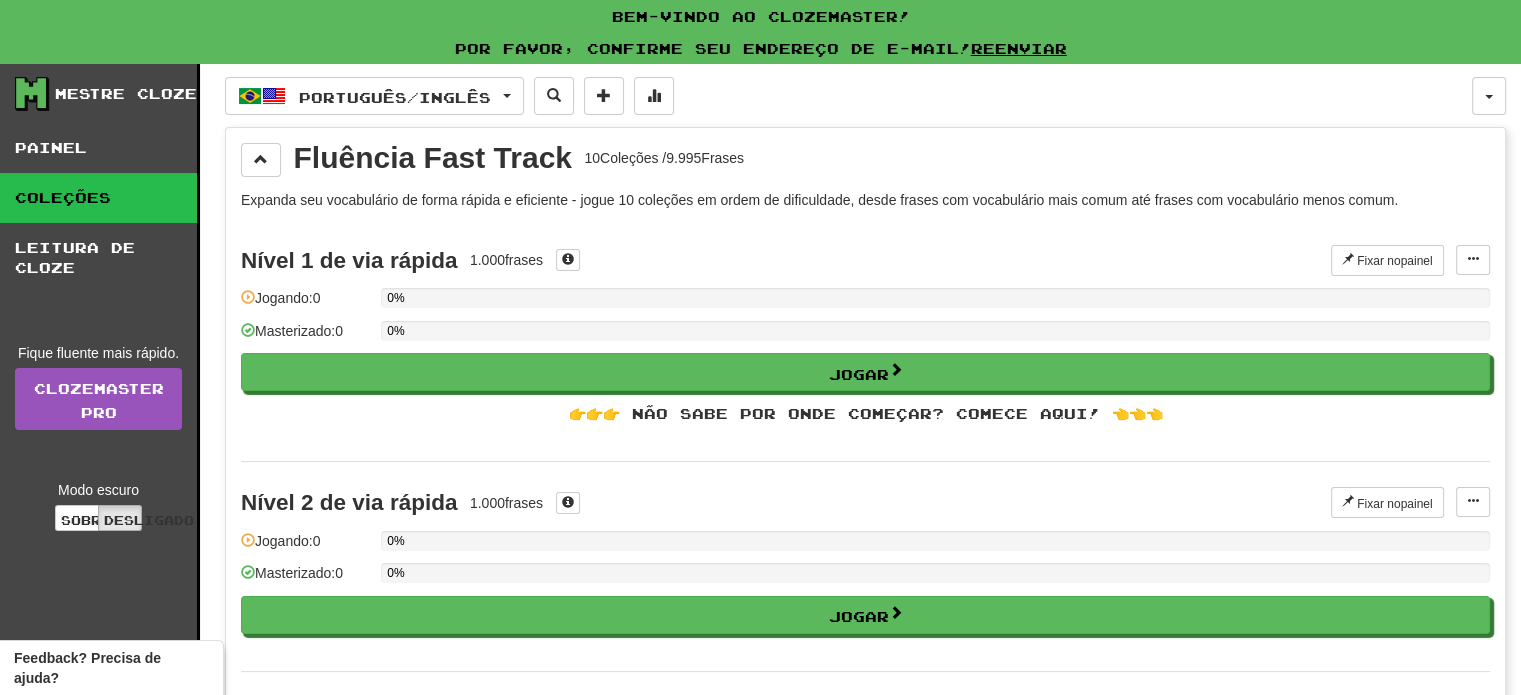 click on "0%" at bounding box center [935, 337] 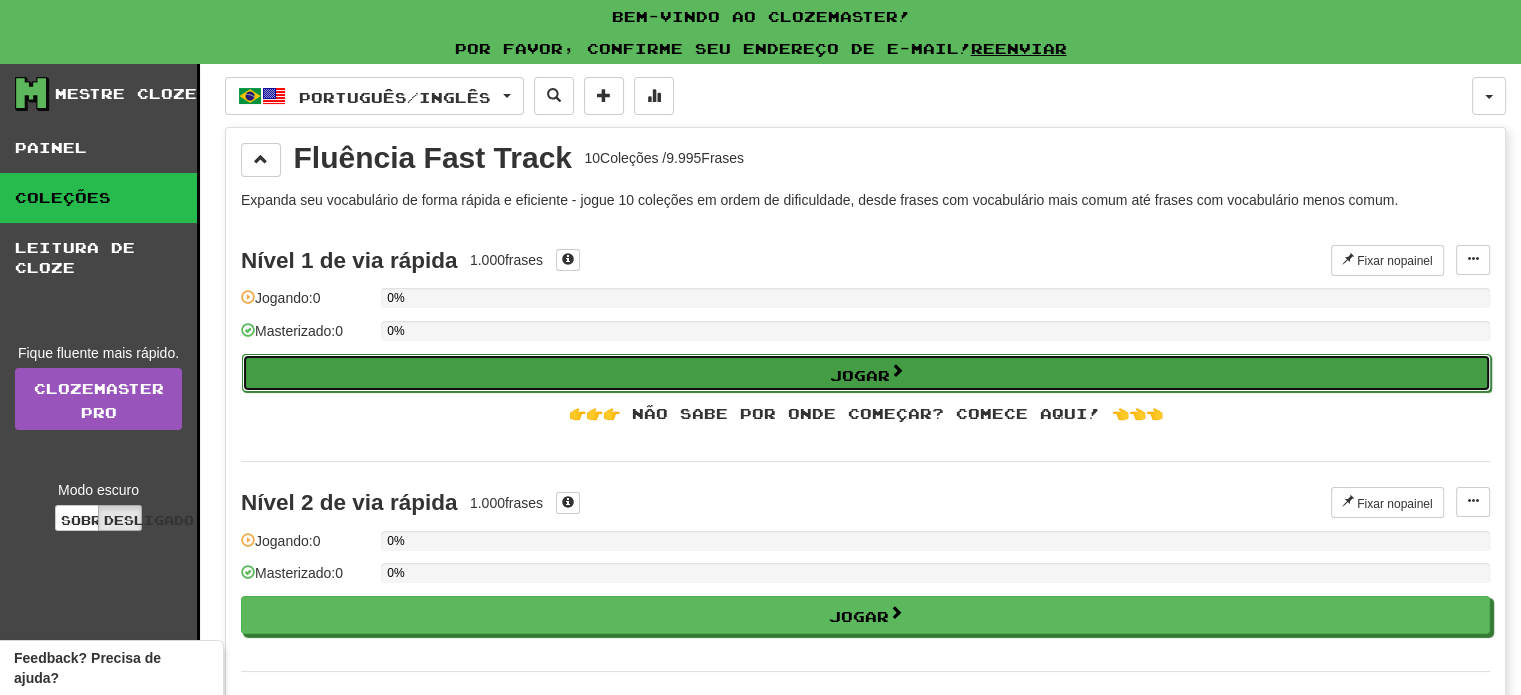 click on "Jogar" at bounding box center [866, 373] 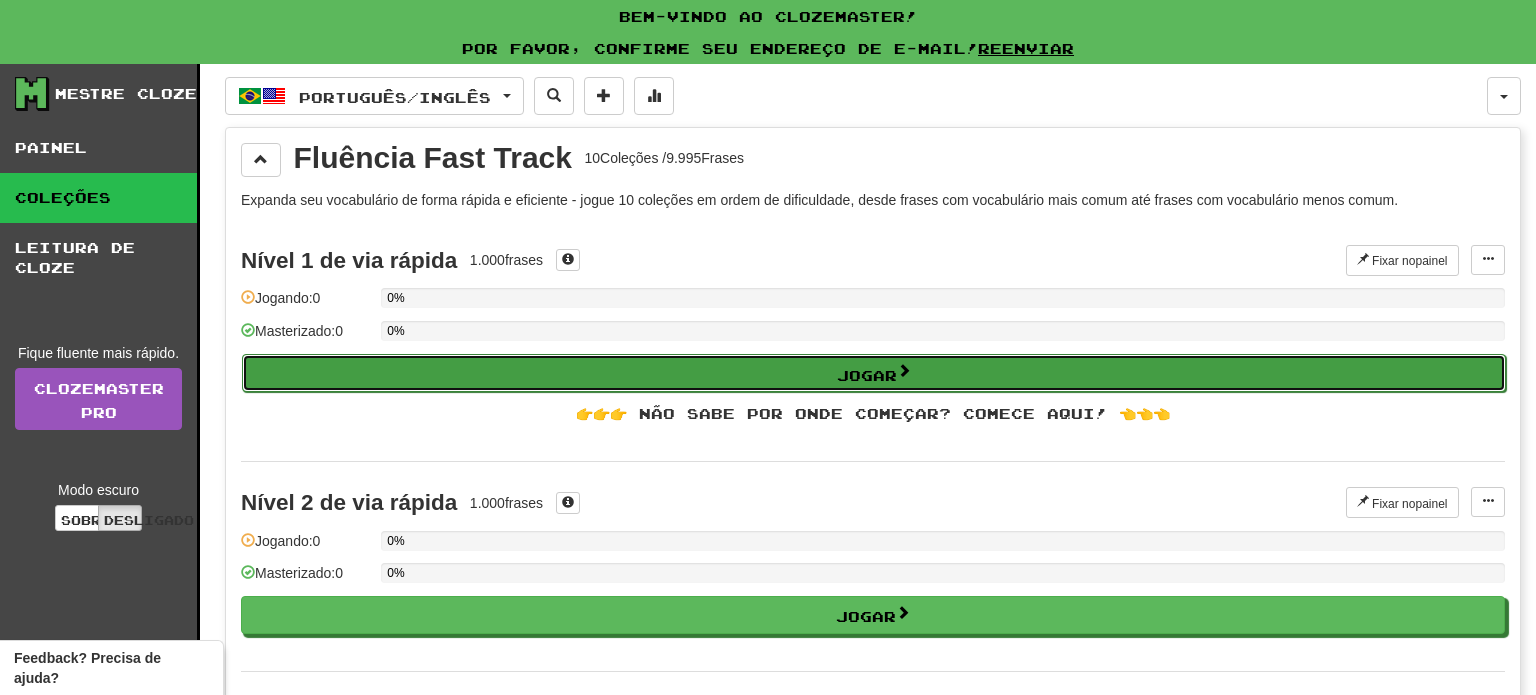 select on "**" 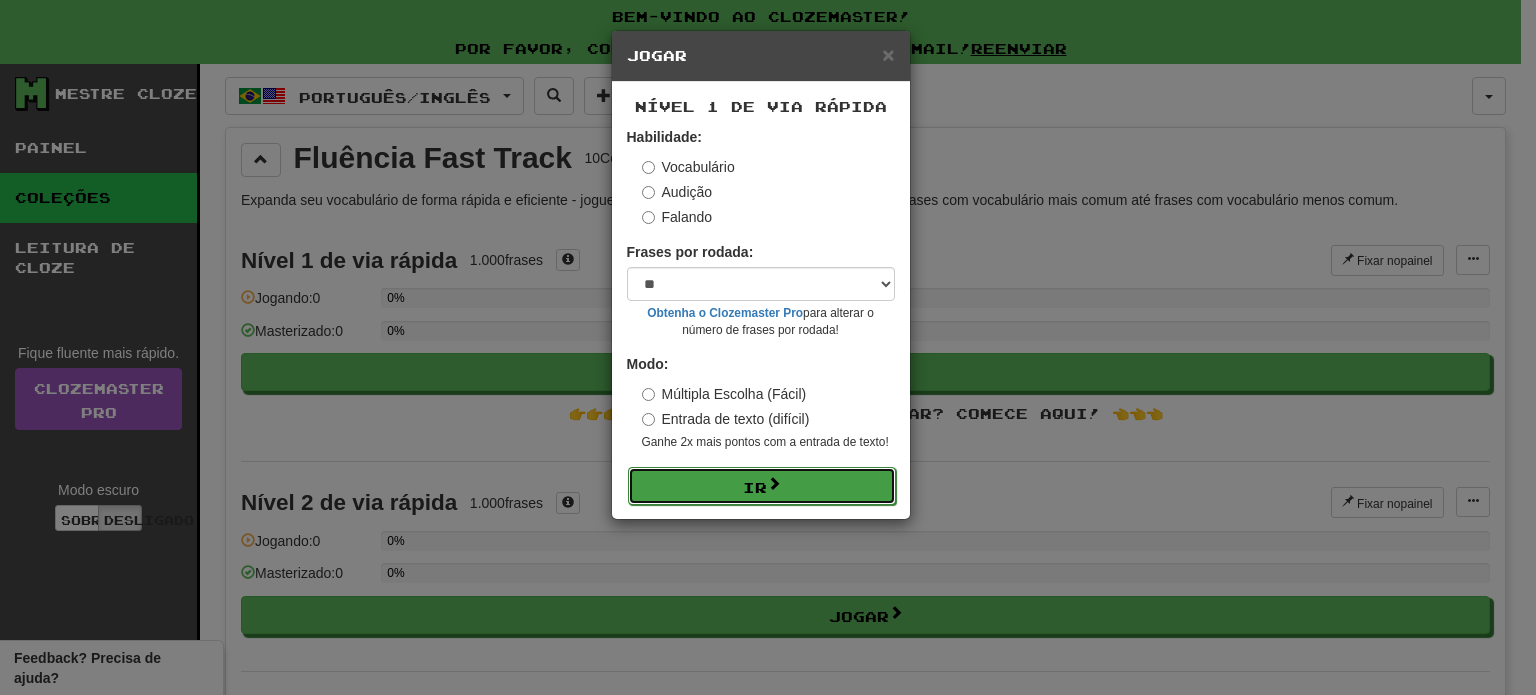 click on "Ir" at bounding box center [762, 486] 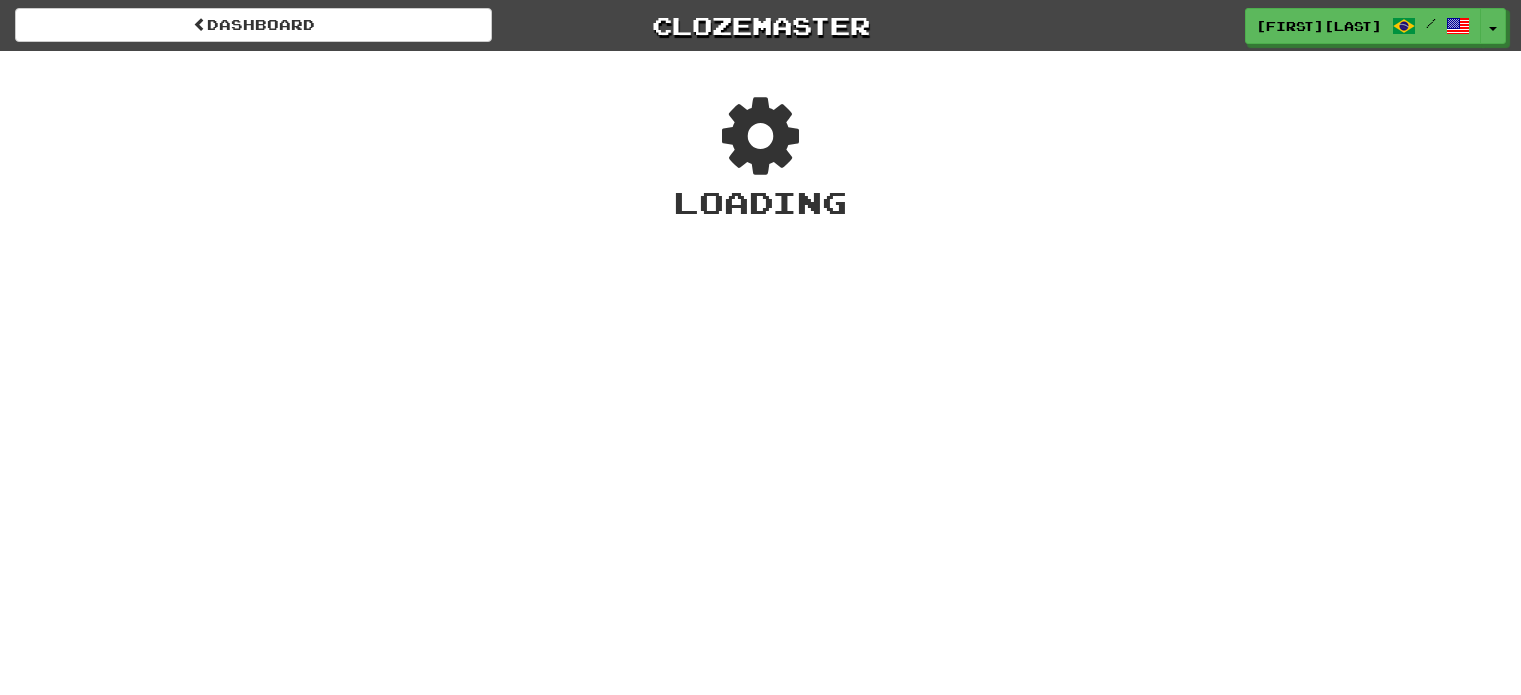 scroll, scrollTop: 0, scrollLeft: 0, axis: both 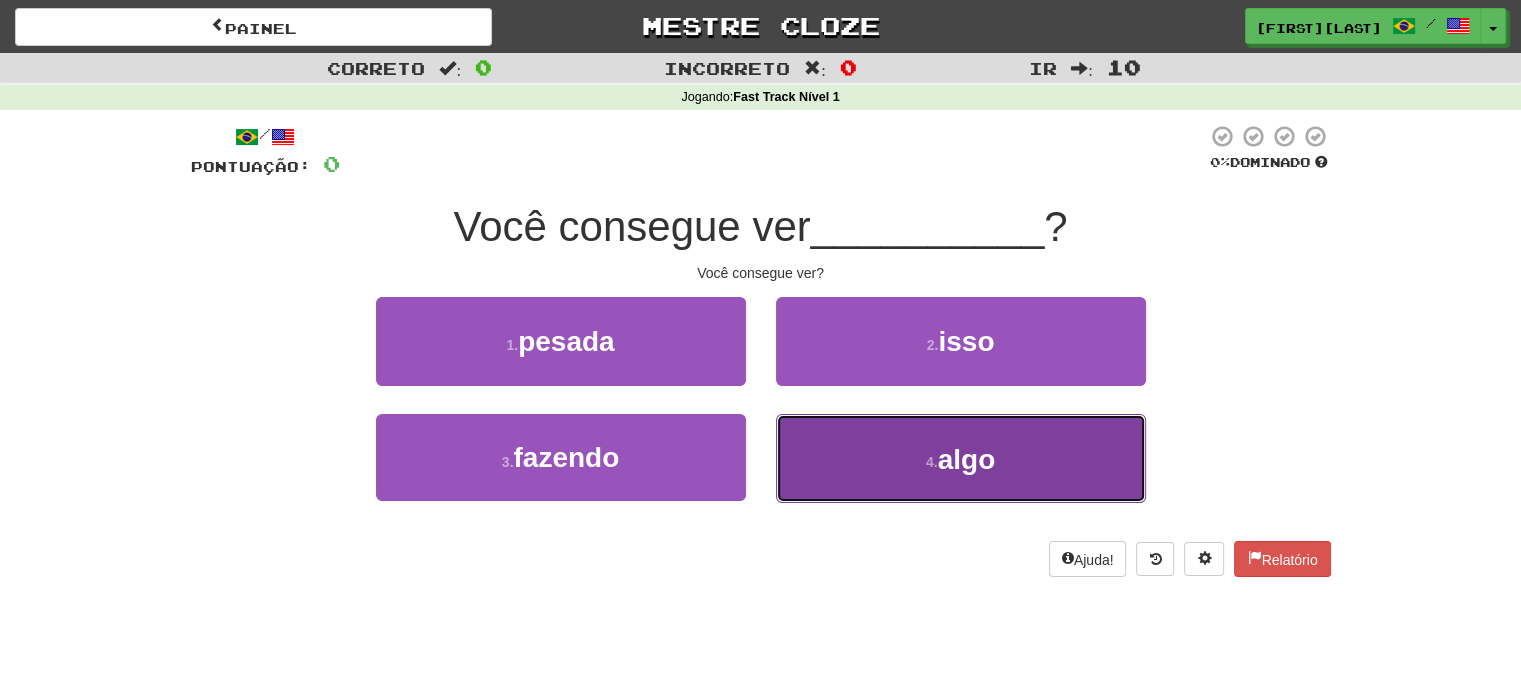 click on "4." at bounding box center (932, 462) 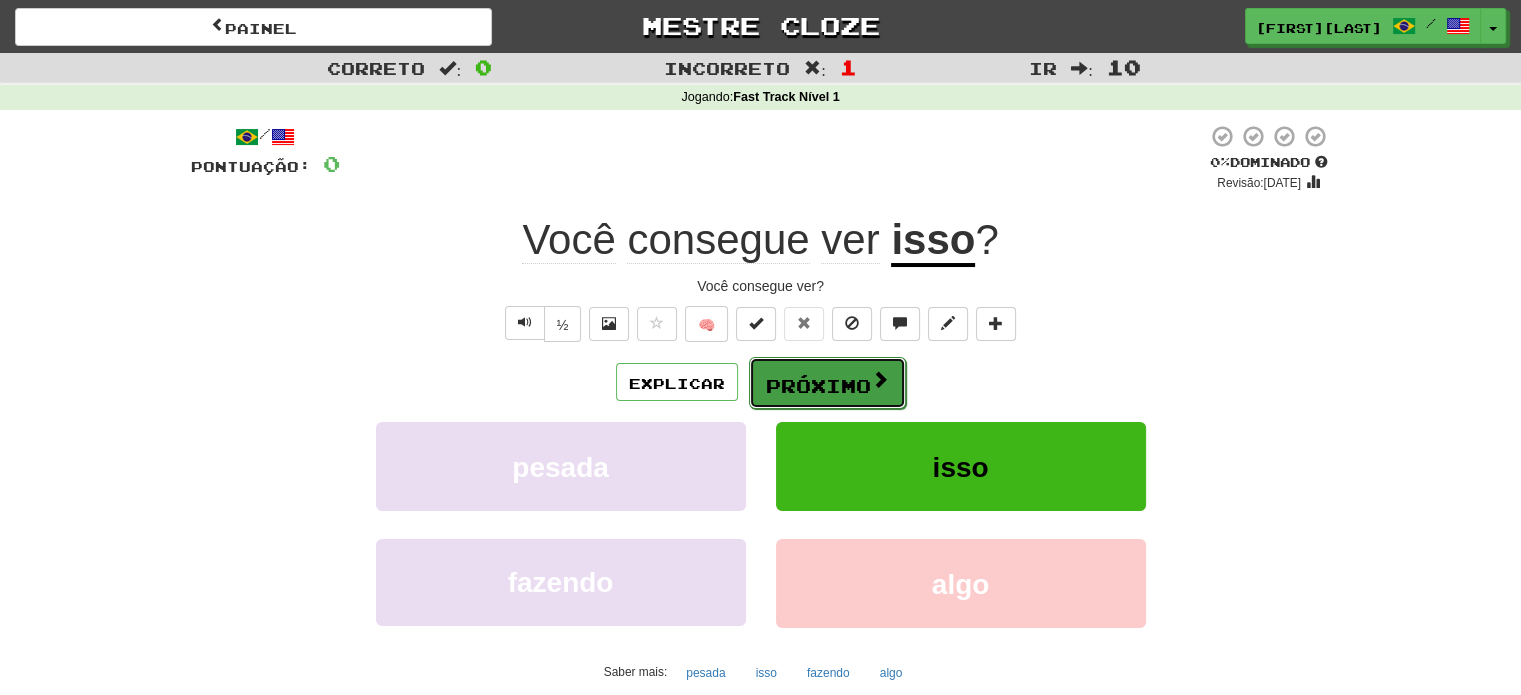 click on "Próximo" at bounding box center (818, 386) 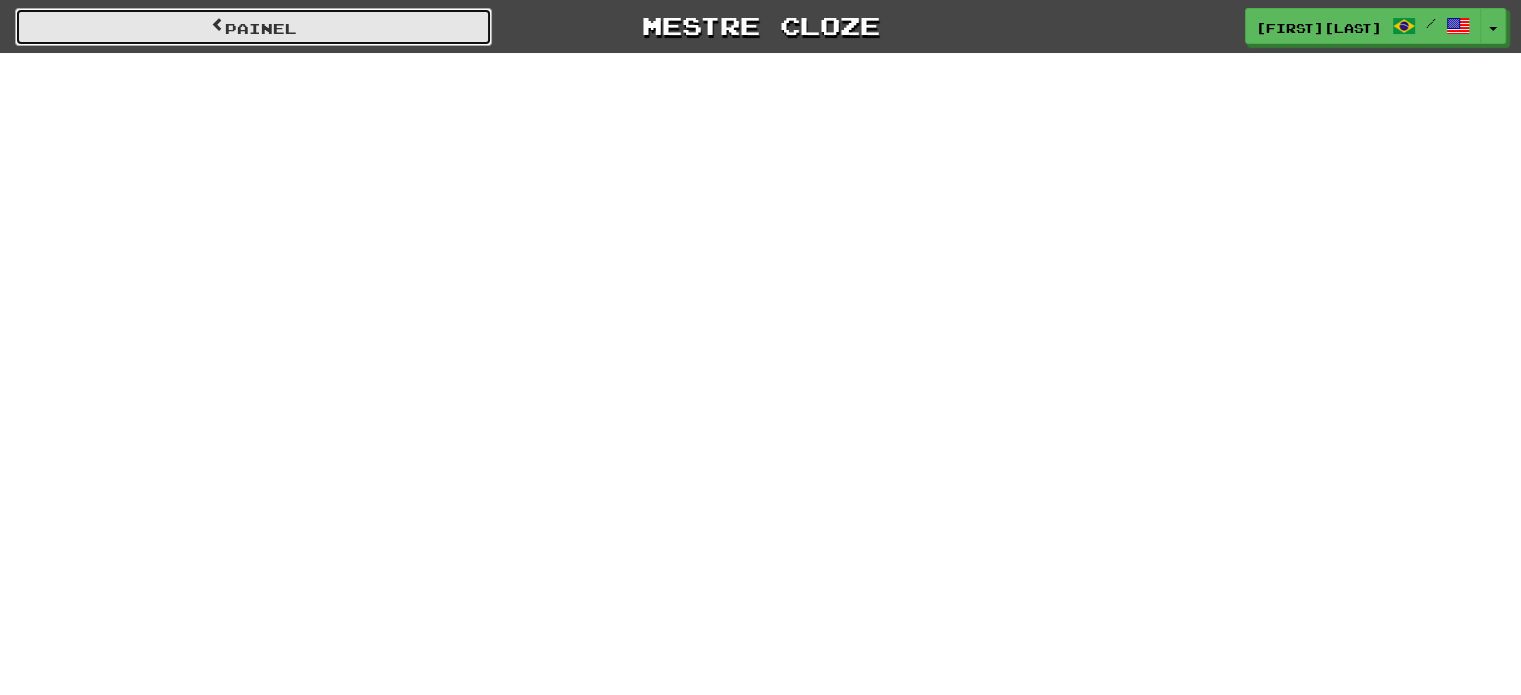 click on "Painel" at bounding box center [261, 28] 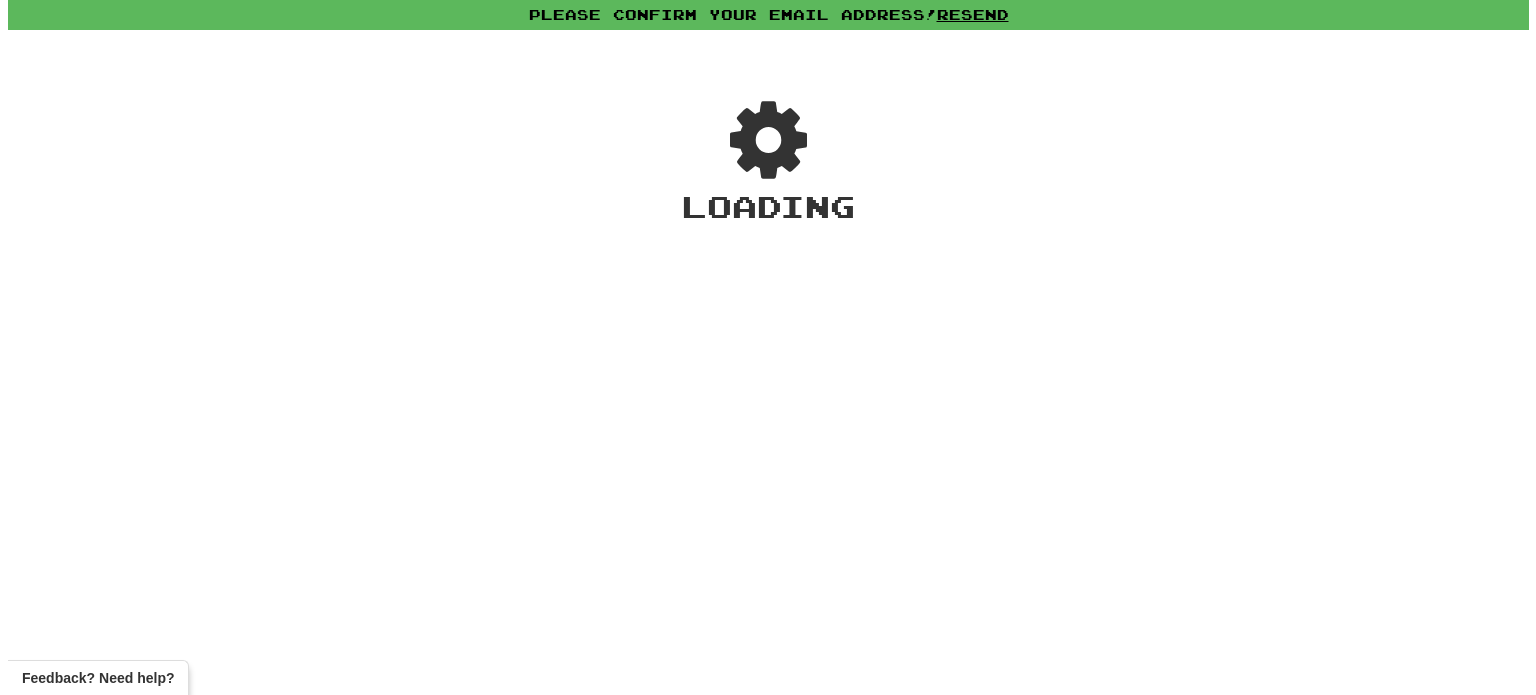 scroll, scrollTop: 0, scrollLeft: 0, axis: both 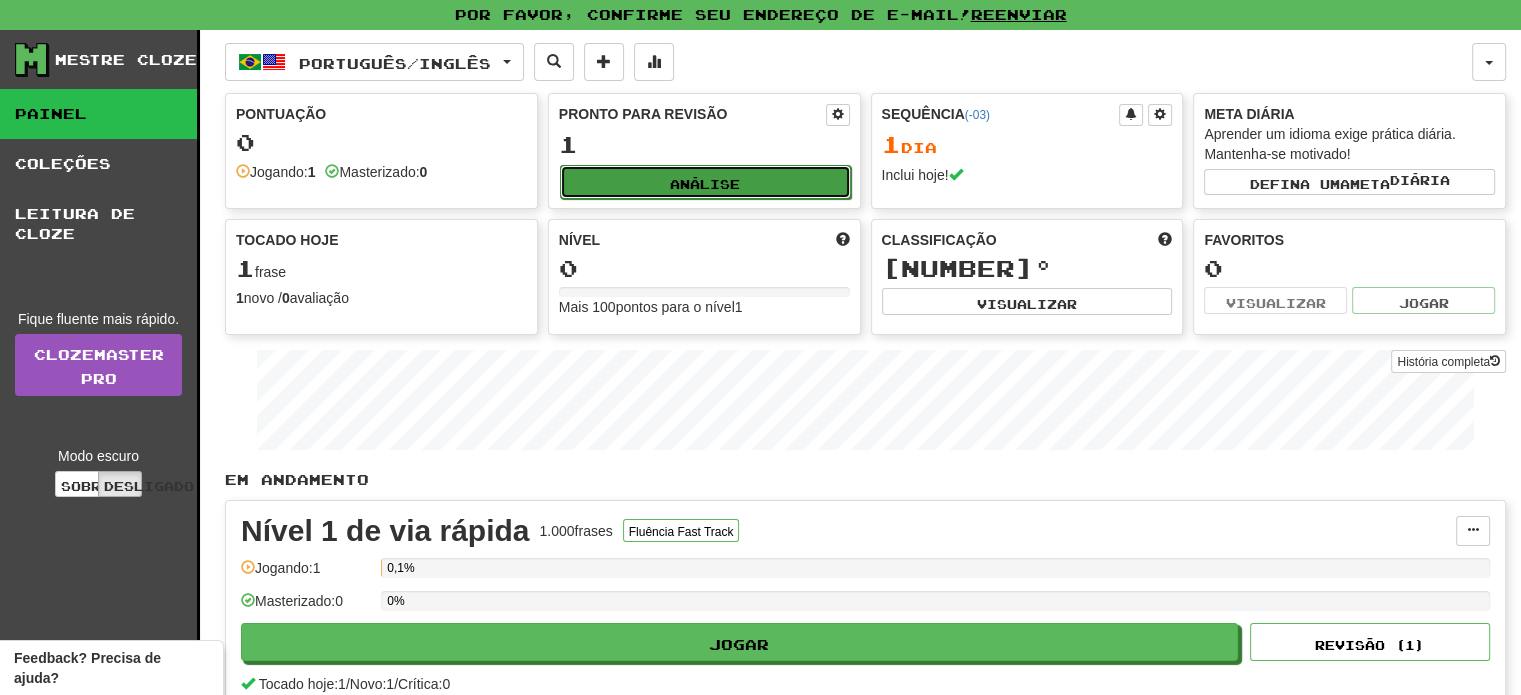 click on "Análise" at bounding box center [705, 182] 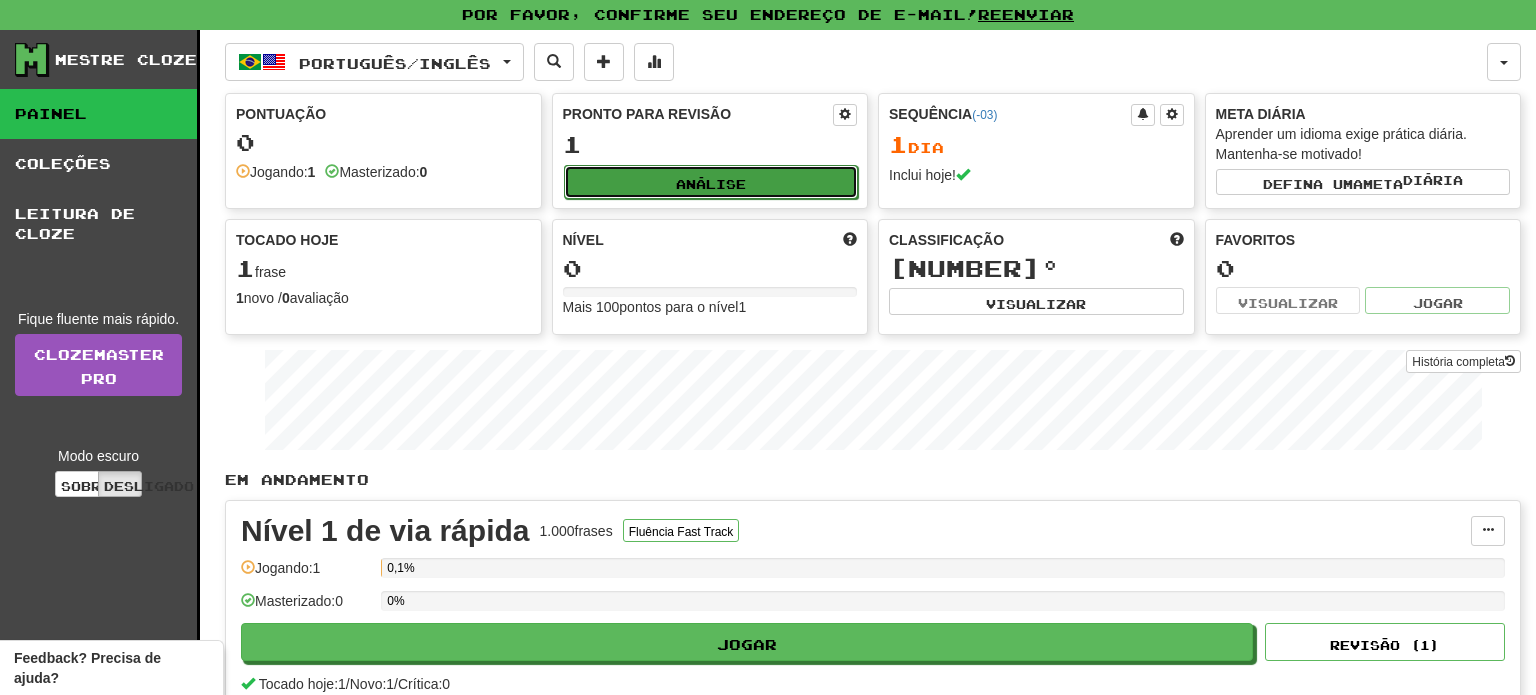 select on "**" 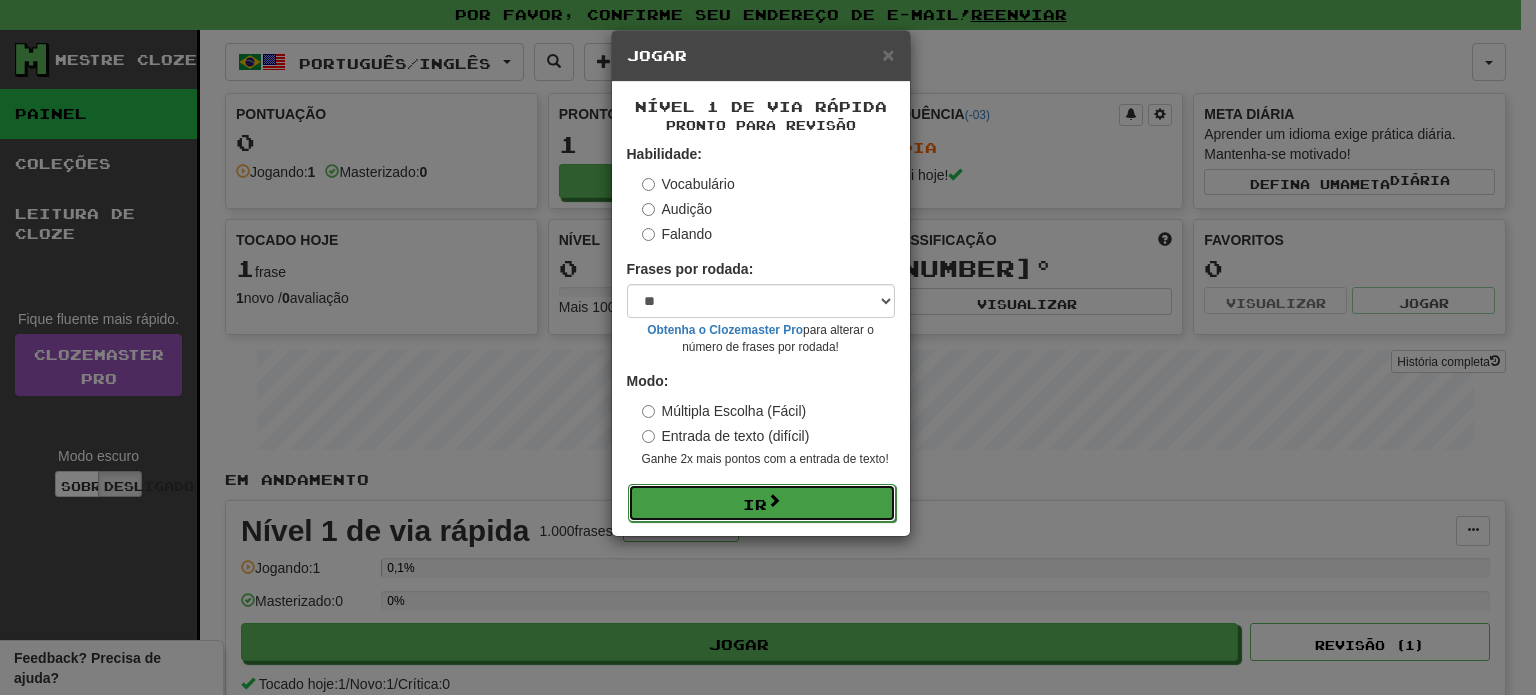 click on "Ir" at bounding box center (762, 503) 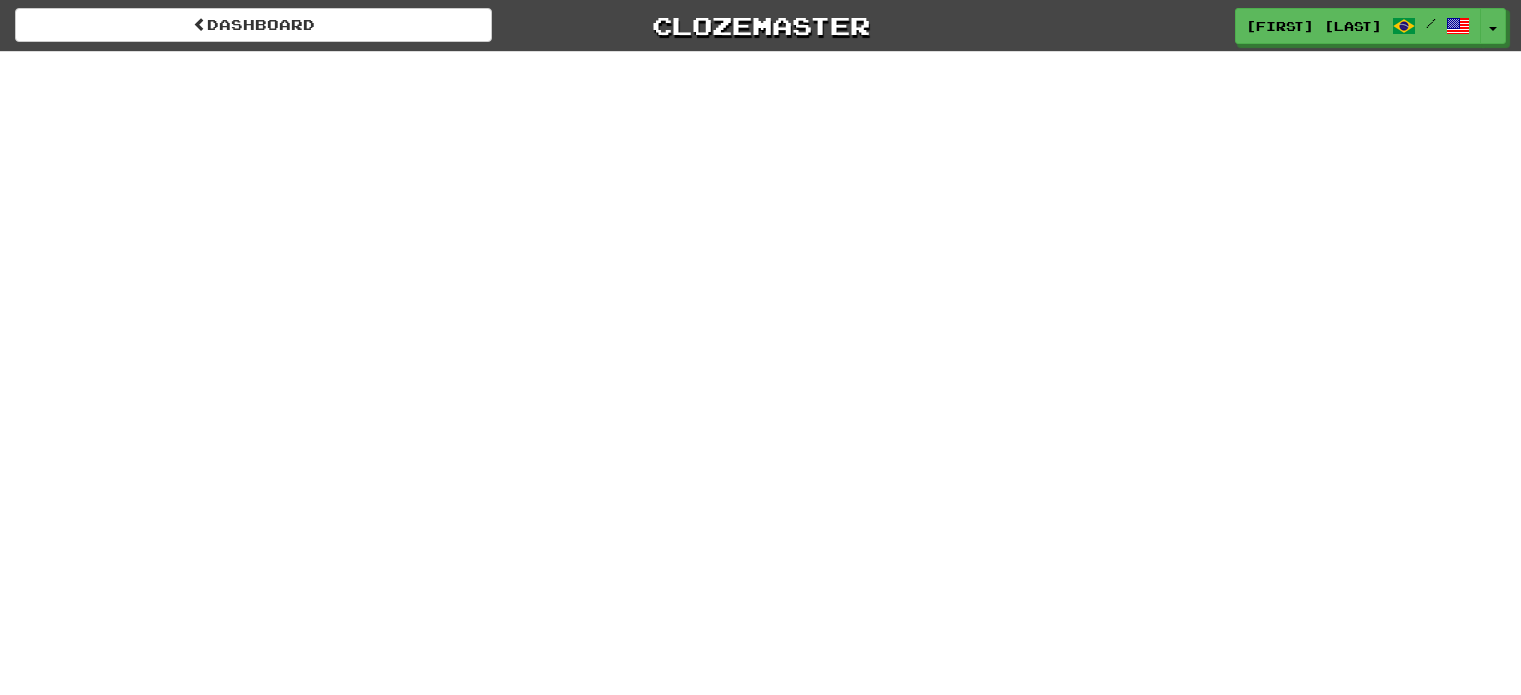 scroll, scrollTop: 0, scrollLeft: 0, axis: both 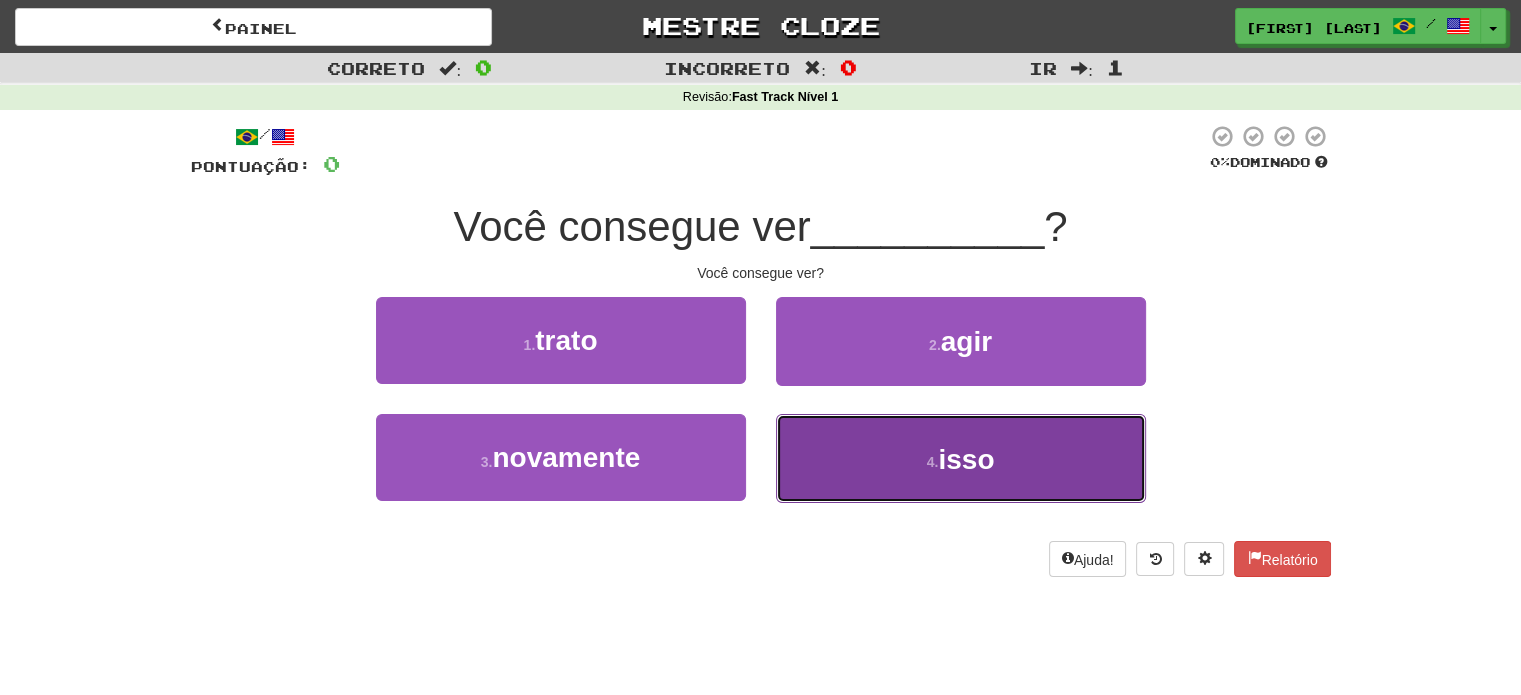 click on "4." at bounding box center [933, 462] 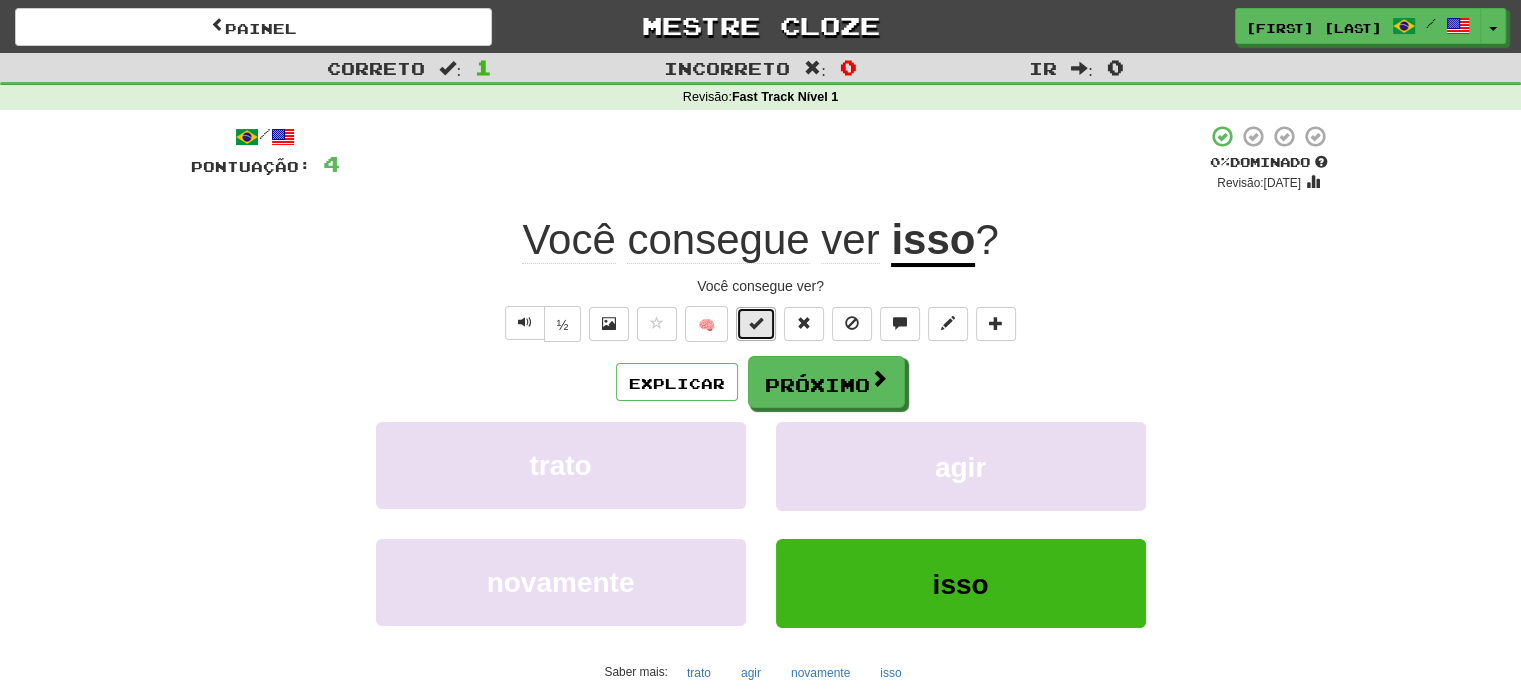 click at bounding box center (756, 323) 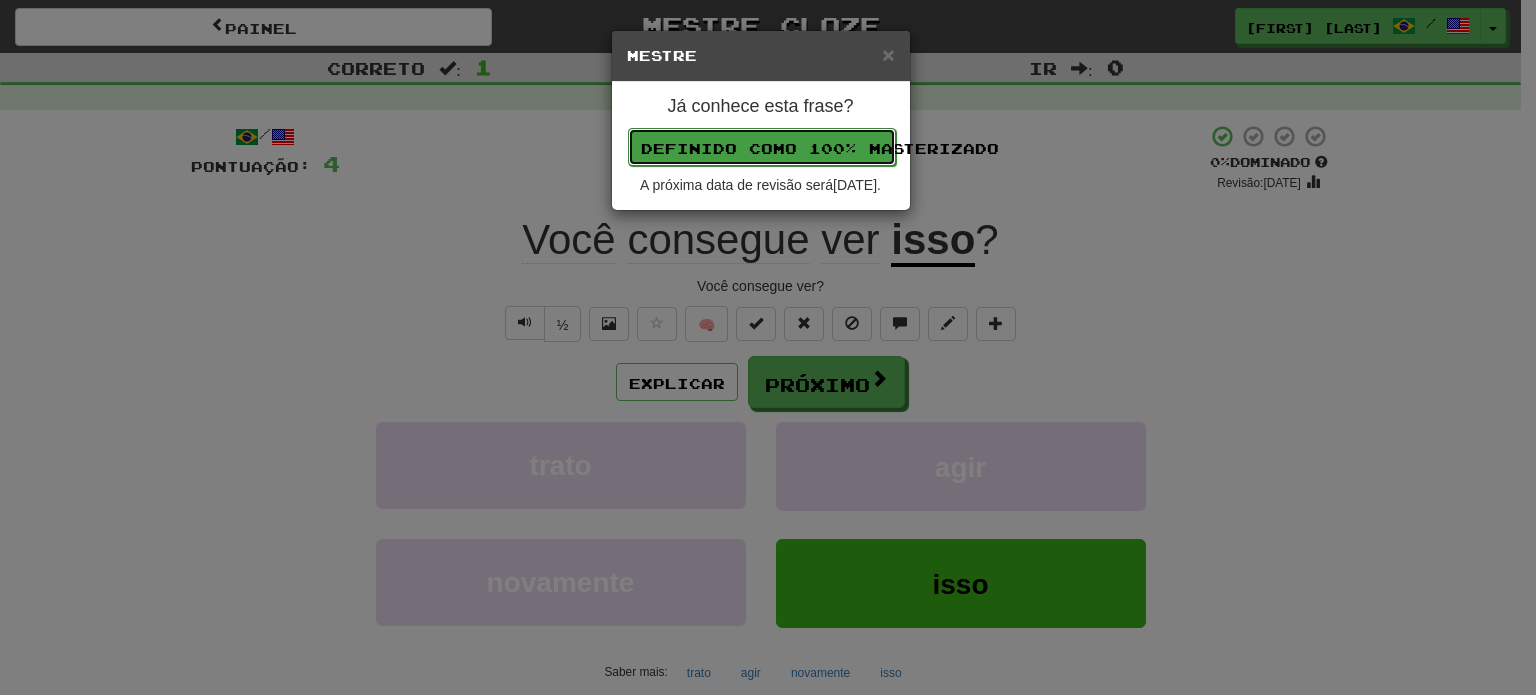 click on "Definido como 100% Masterizado" at bounding box center (820, 148) 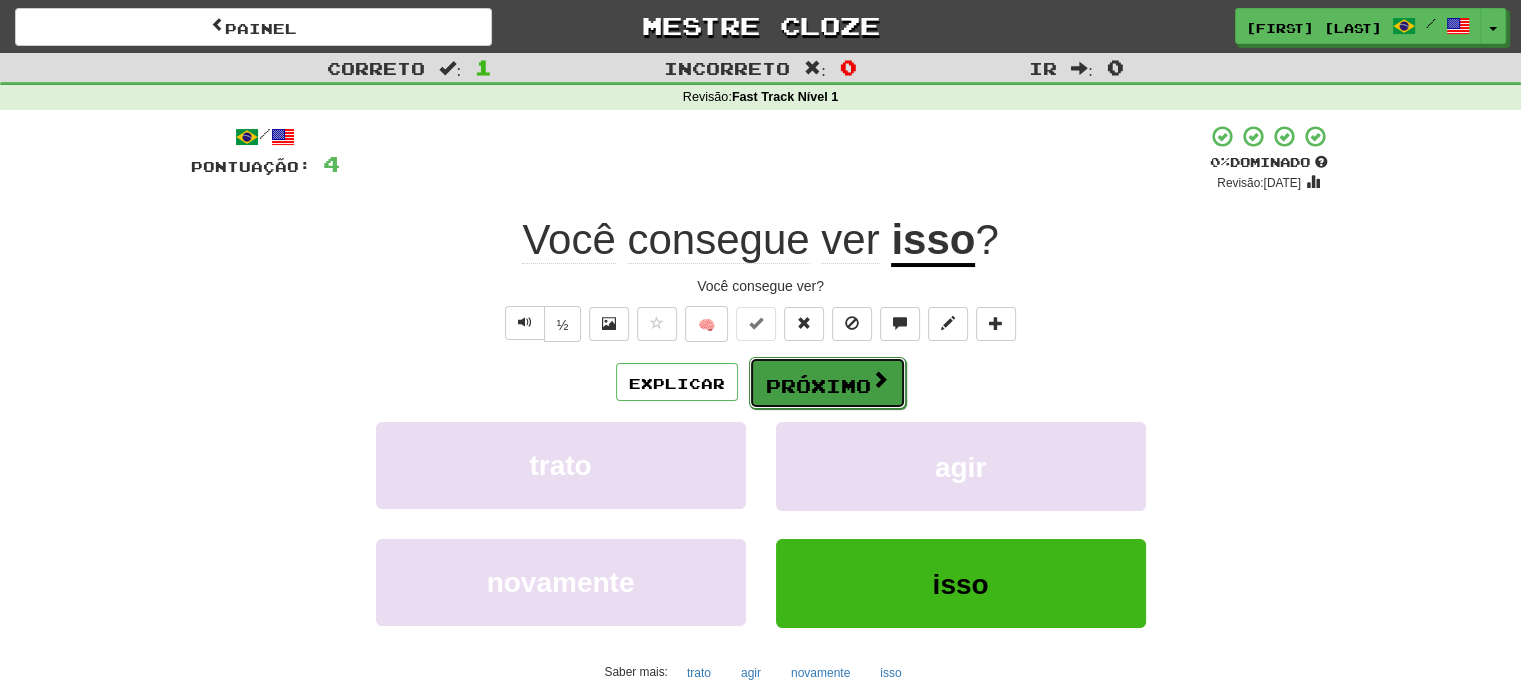 click on "Próximo" at bounding box center (818, 386) 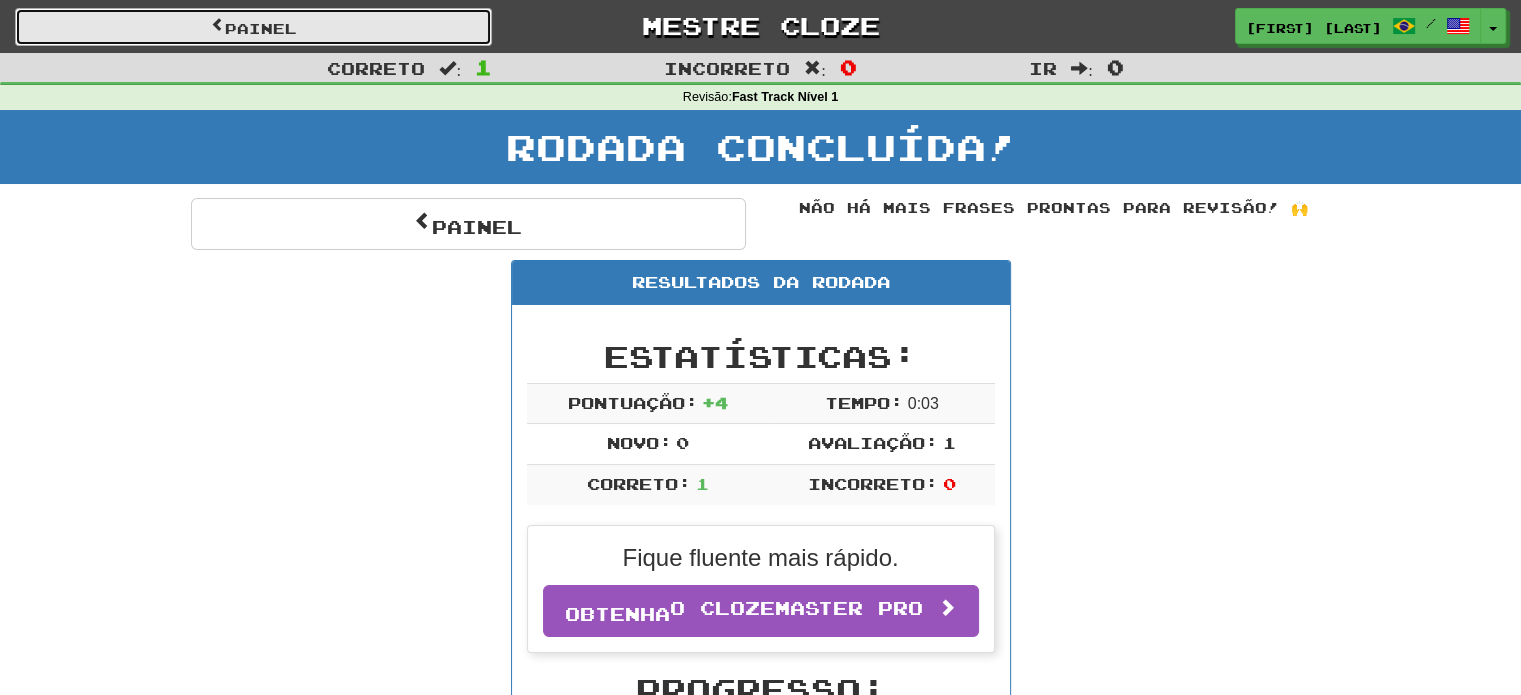 click on "Painel" at bounding box center [253, 27] 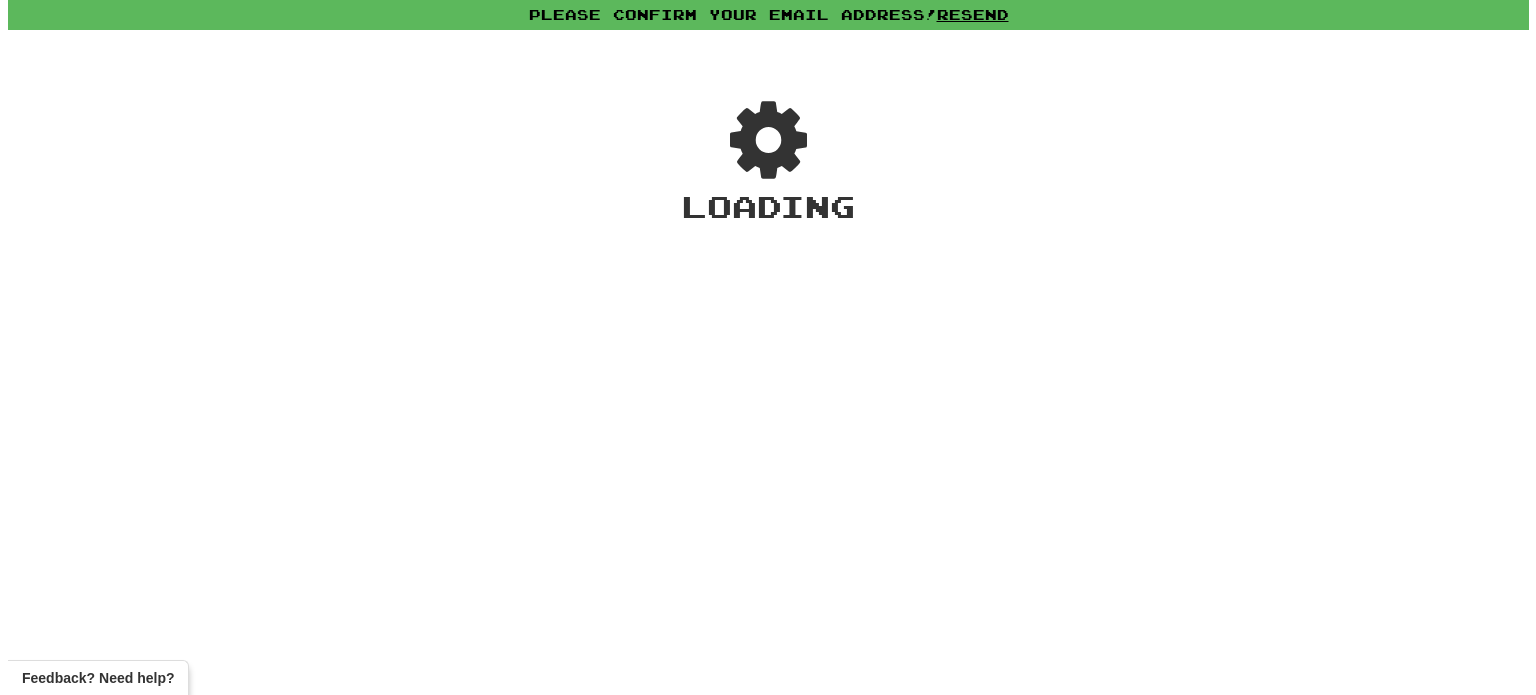 scroll, scrollTop: 0, scrollLeft: 0, axis: both 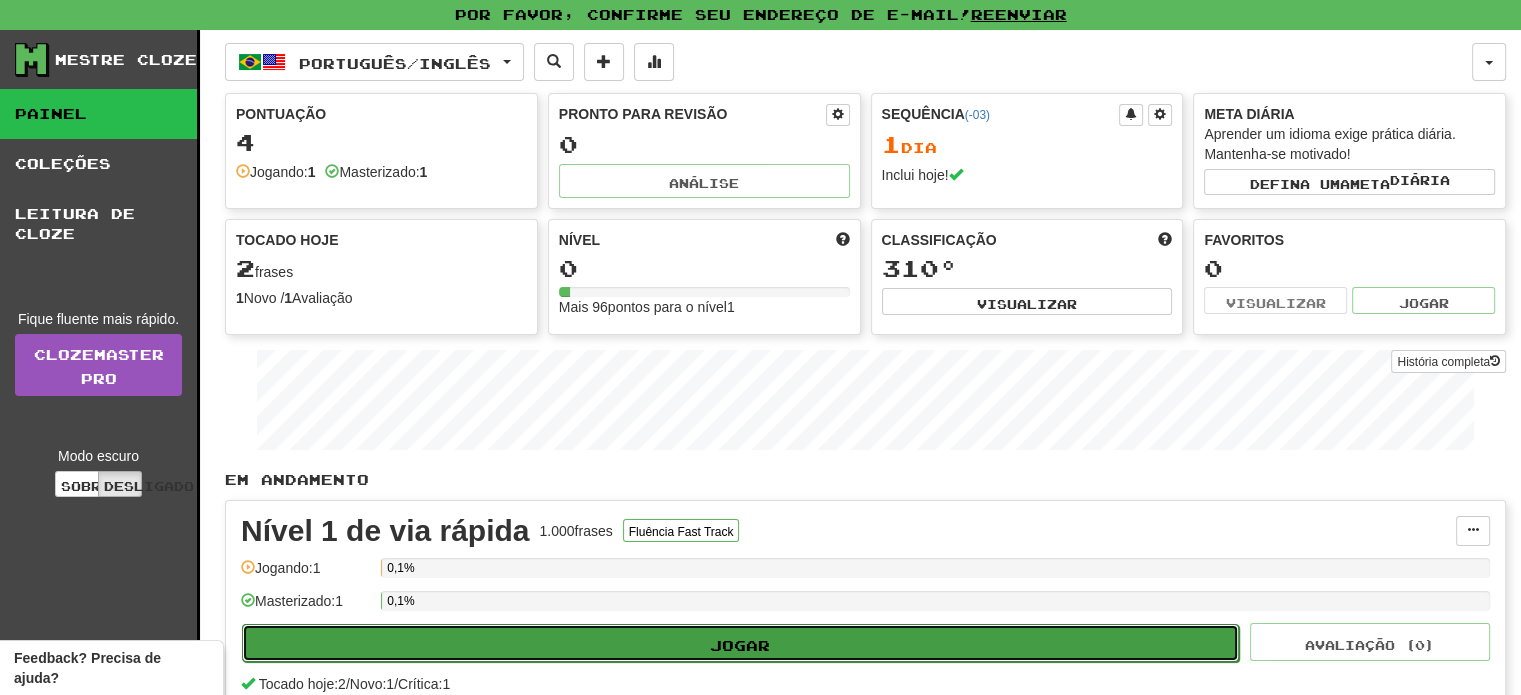 click on "Jogar" at bounding box center (740, 643) 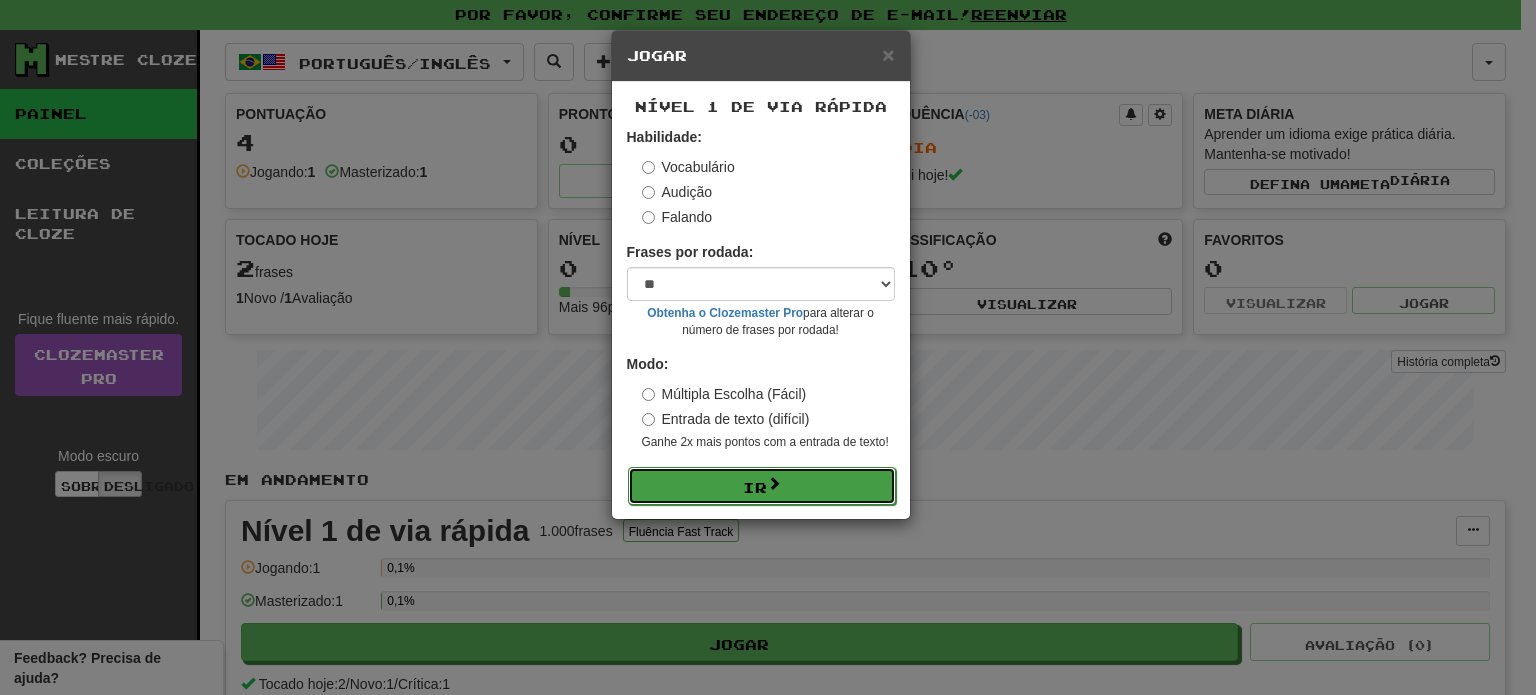 click on "Ir" at bounding box center [762, 486] 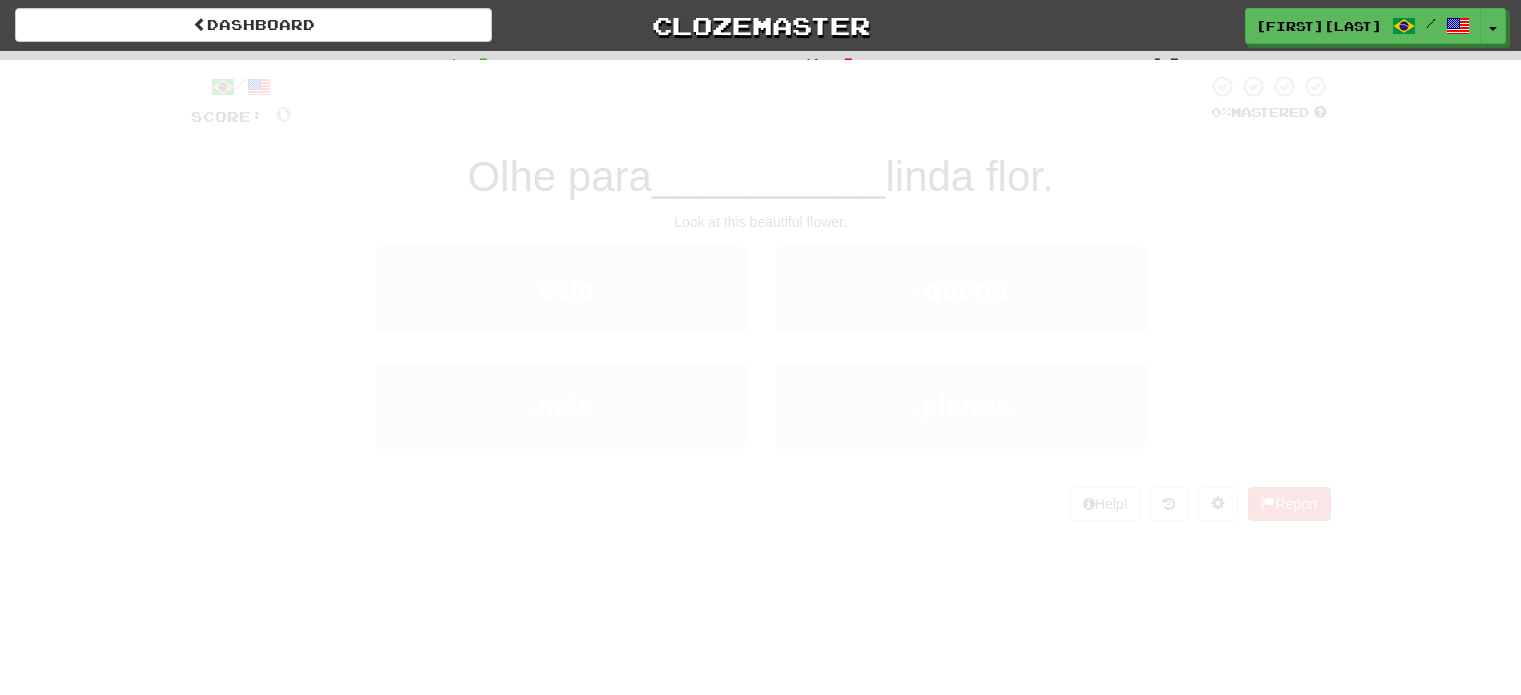 scroll, scrollTop: 0, scrollLeft: 0, axis: both 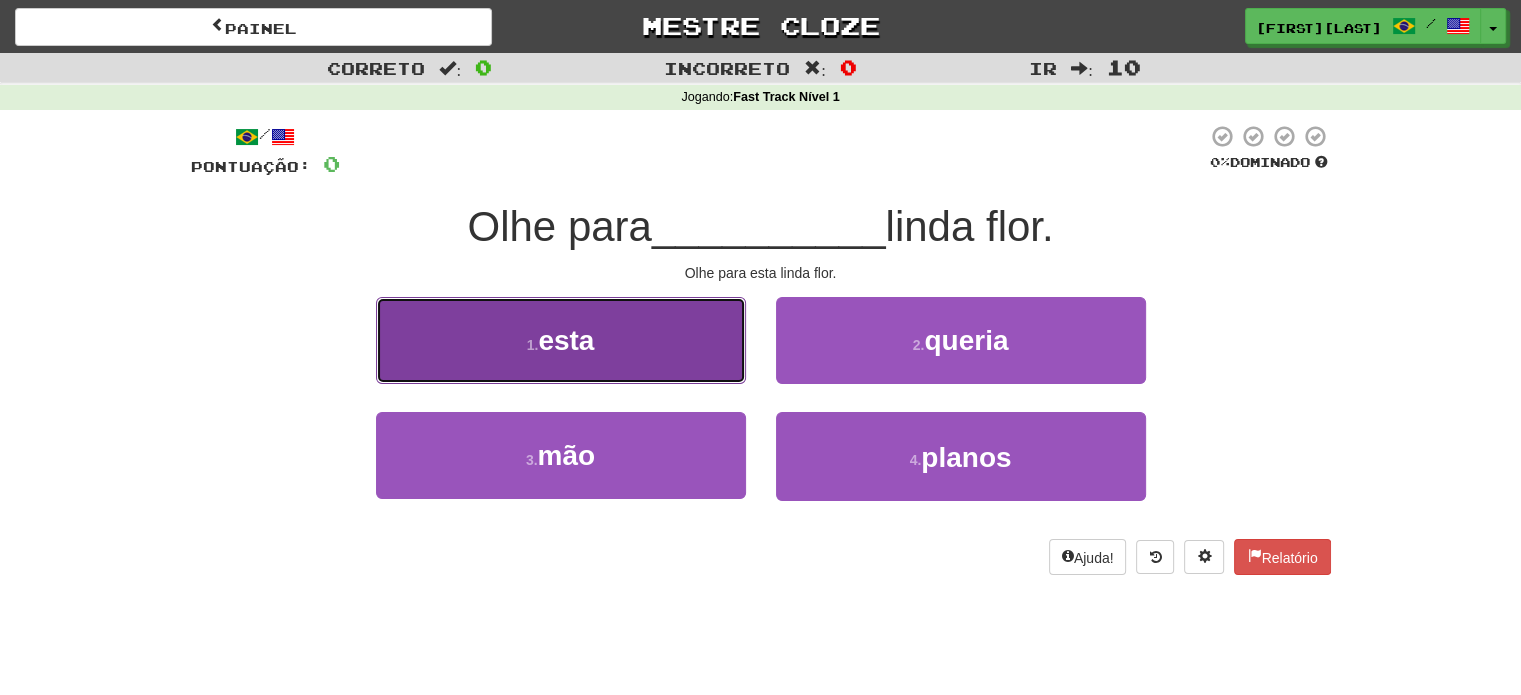 click on "1  .  esta" at bounding box center [561, 340] 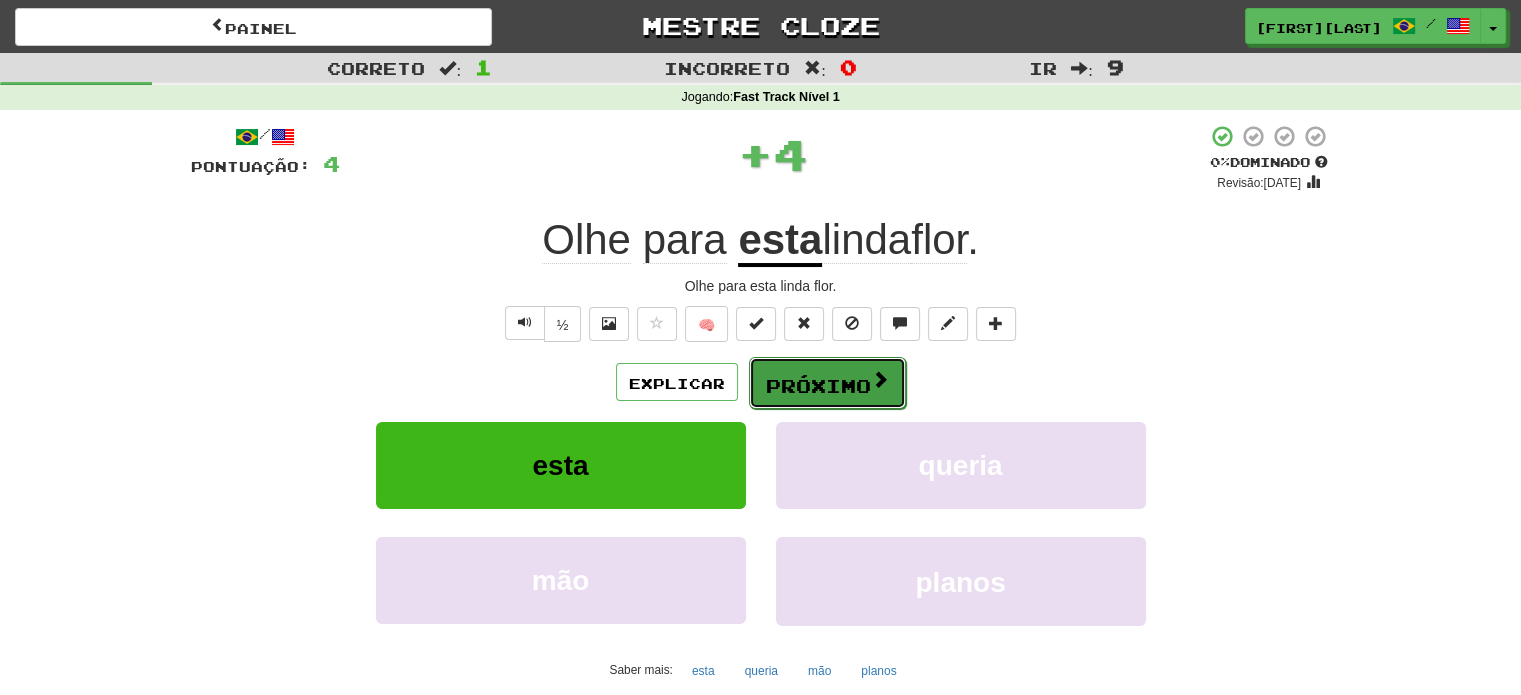click on "Próximo" at bounding box center [818, 386] 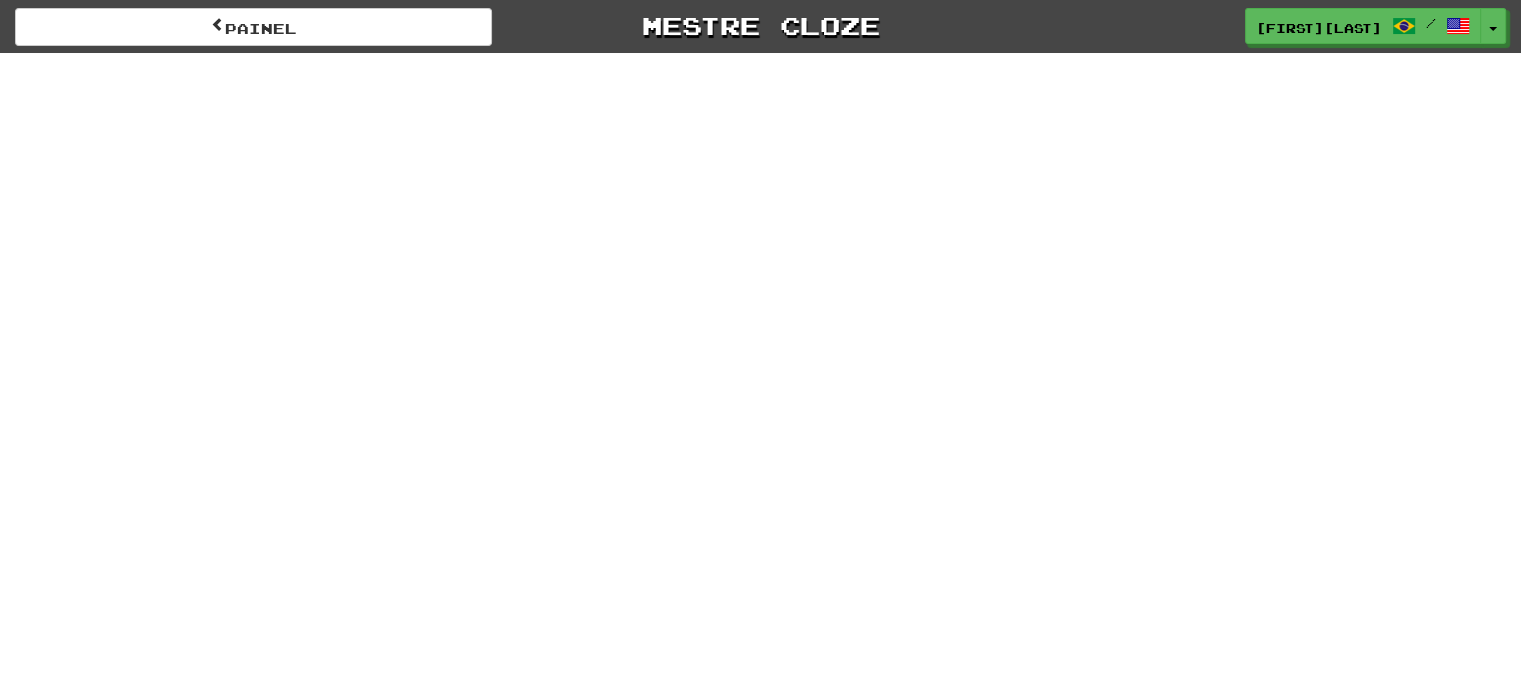 click on "Painel
Mestre Cloze
MarinaGambinVaz
/
Alternar menu suspenso
Painel
Classificação
Feed de atividades
Notificações
Perfil
Discussões
Português
/
Inglês
Sequência:
1
Avaliação:
0
Pontos hoje: 4
Idiomas
Conta
Sair
MarinaGambinVaz
/
Alternar menu suspenso
Painel
Classificação
Feed de atividades
Notificações
Perfil
Discussões
Português
/
Inglês
Sequência:
1
Avaliação:
0
Pontos hoje: 4
Idiomas
Conta
Sair
mestre de cloze" at bounding box center (760, 26) 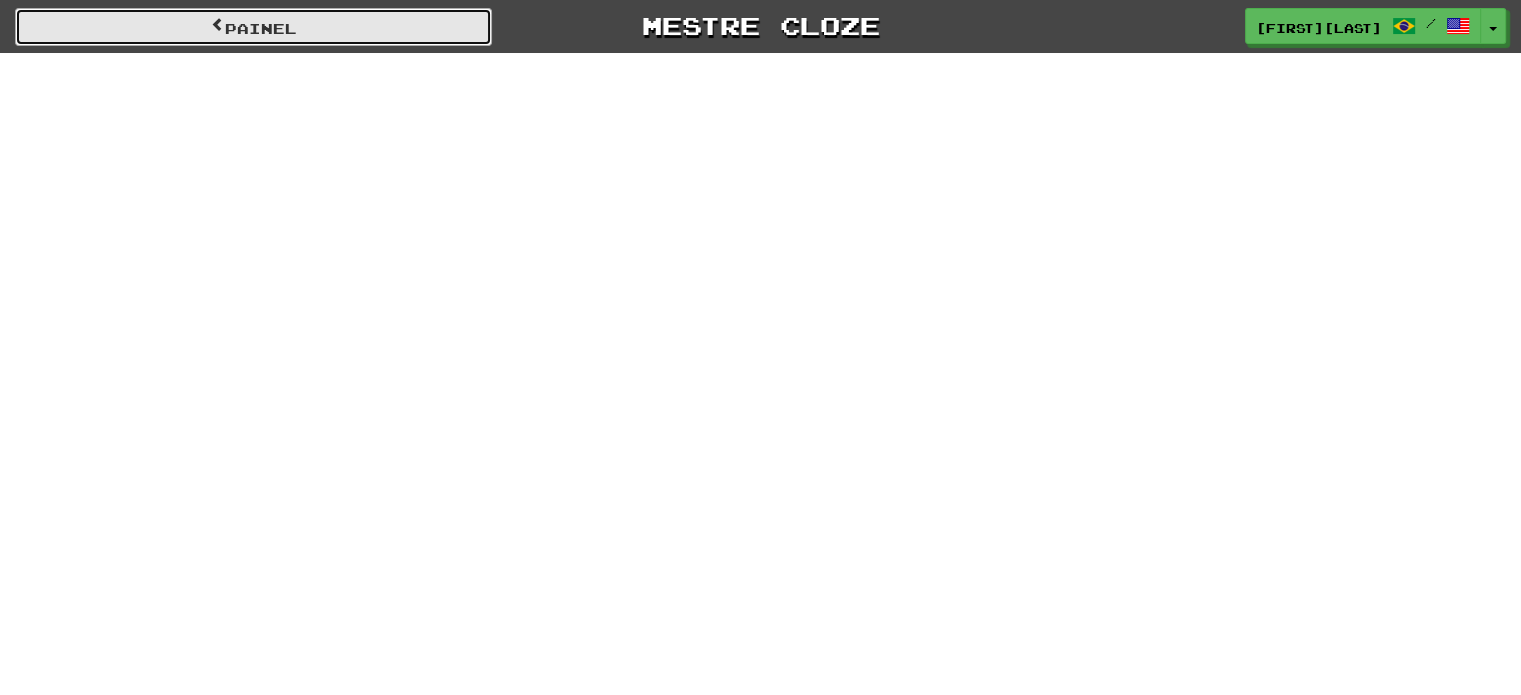 click on "Painel" at bounding box center (253, 27) 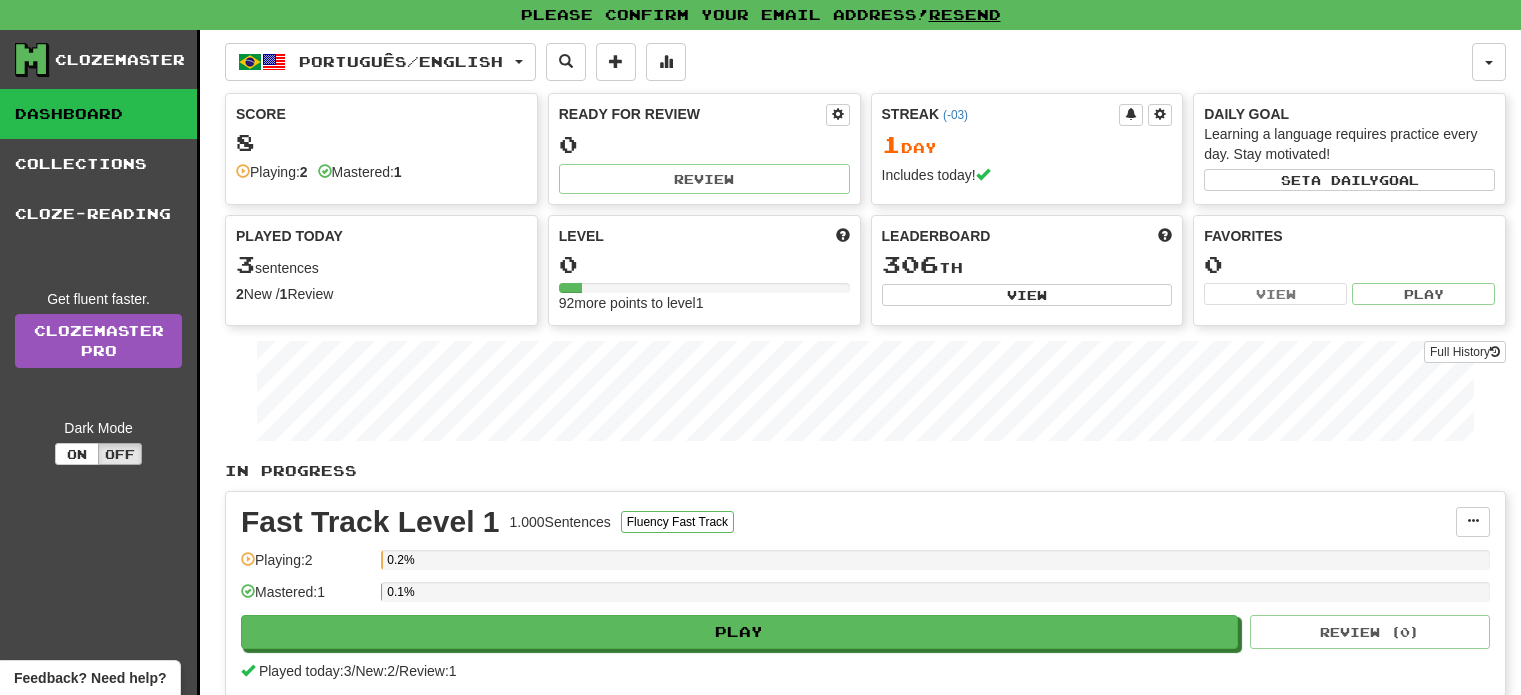 scroll, scrollTop: 0, scrollLeft: 0, axis: both 